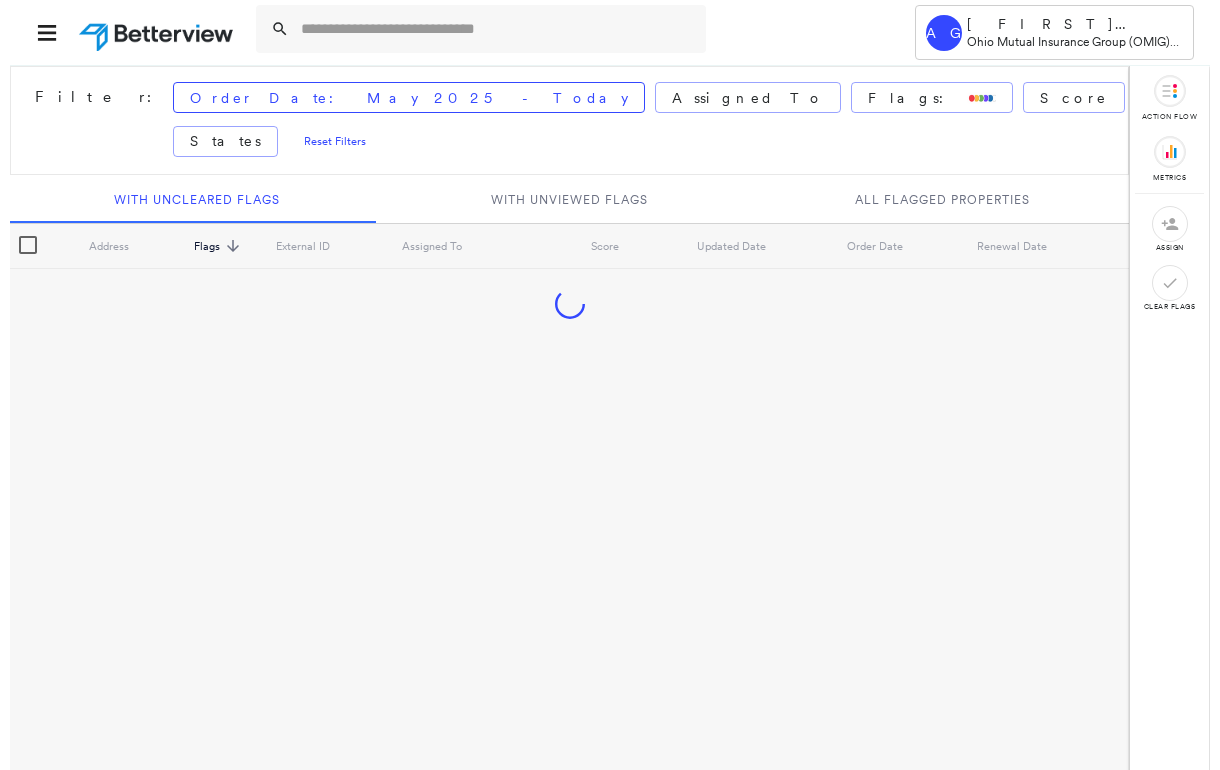 scroll, scrollTop: 0, scrollLeft: 0, axis: both 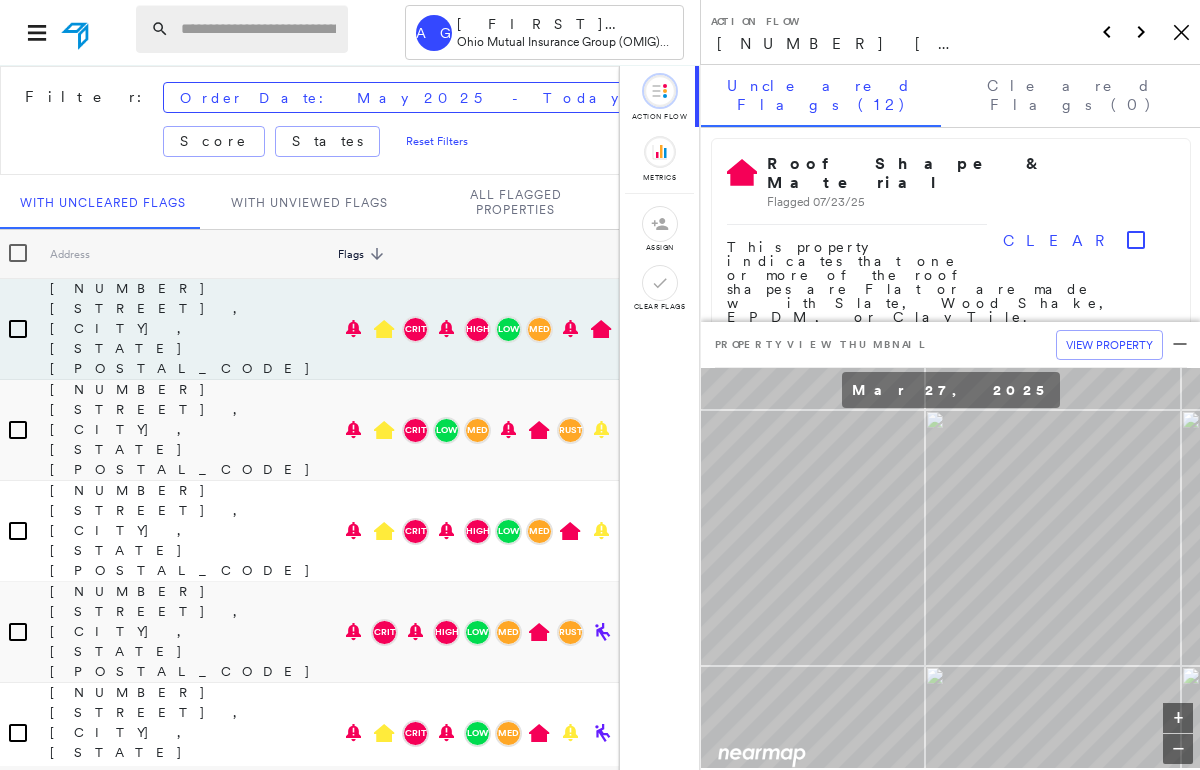 click at bounding box center [258, 29] 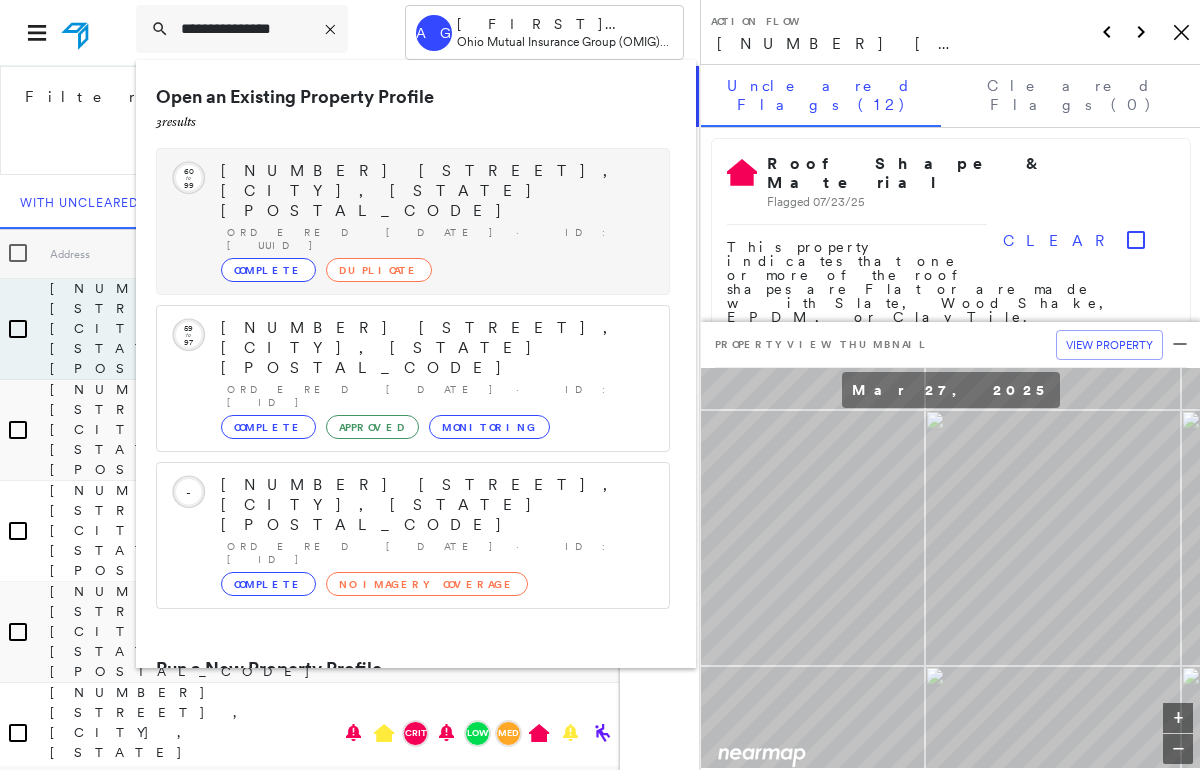 type on "**********" 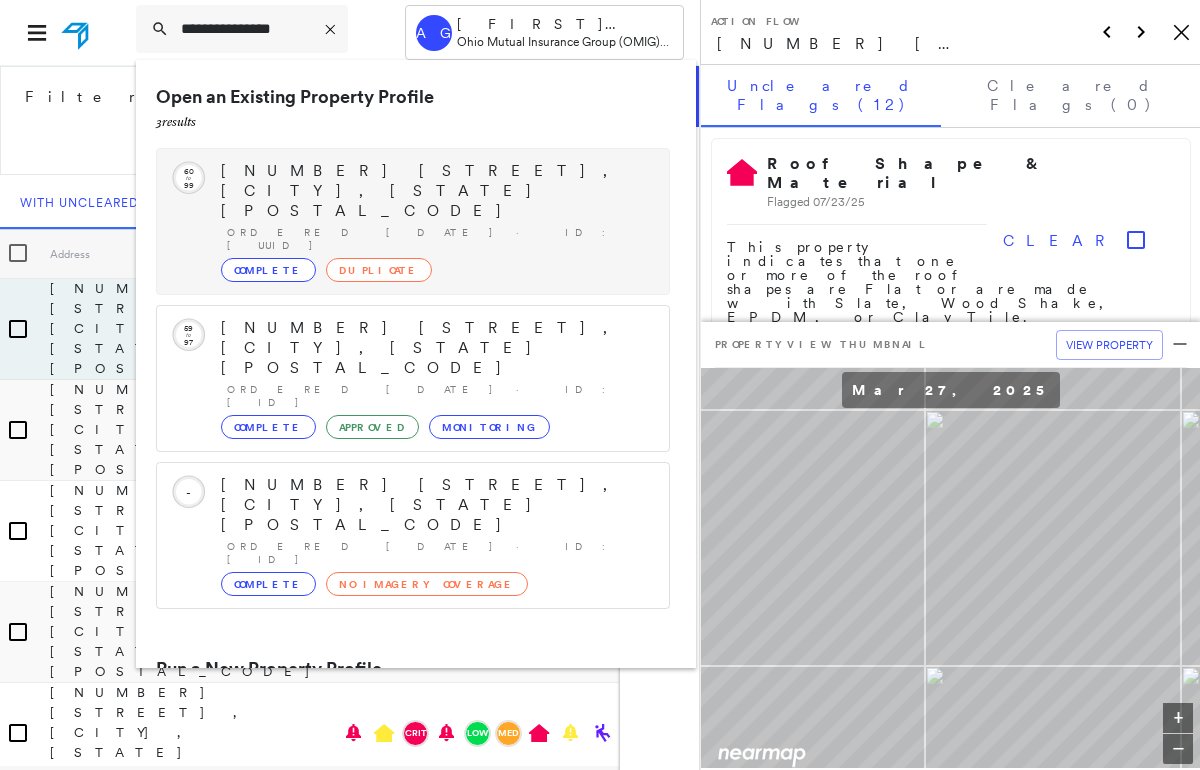 click on "[NUMBER] [STREET], [CITY], [STATE] [POSTAL_CODE]" at bounding box center [435, 191] 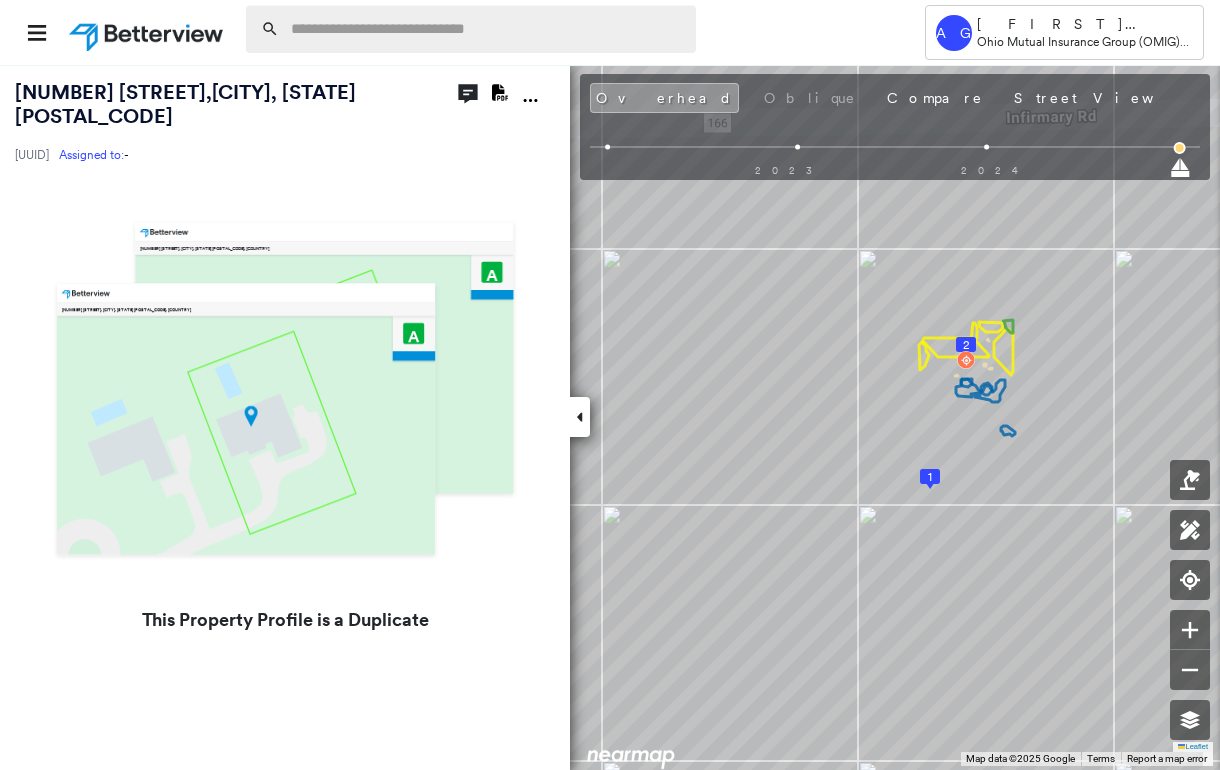 click at bounding box center [487, 29] 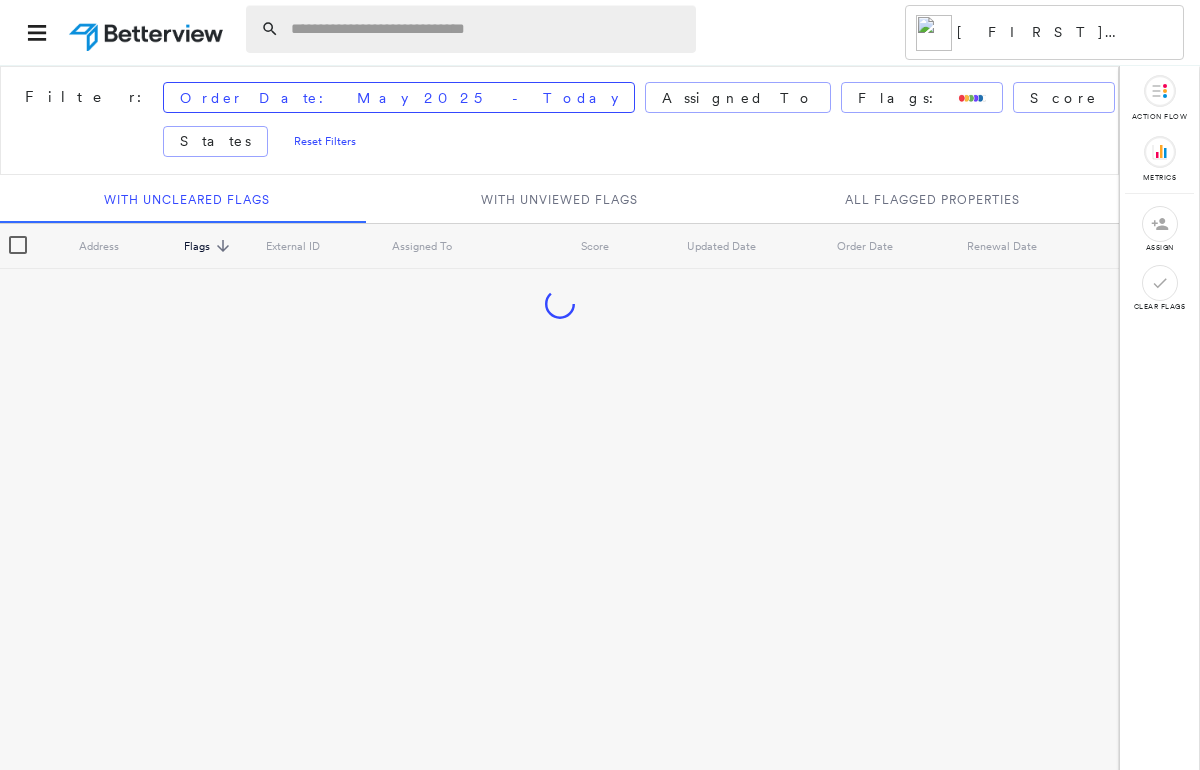 scroll, scrollTop: 0, scrollLeft: 0, axis: both 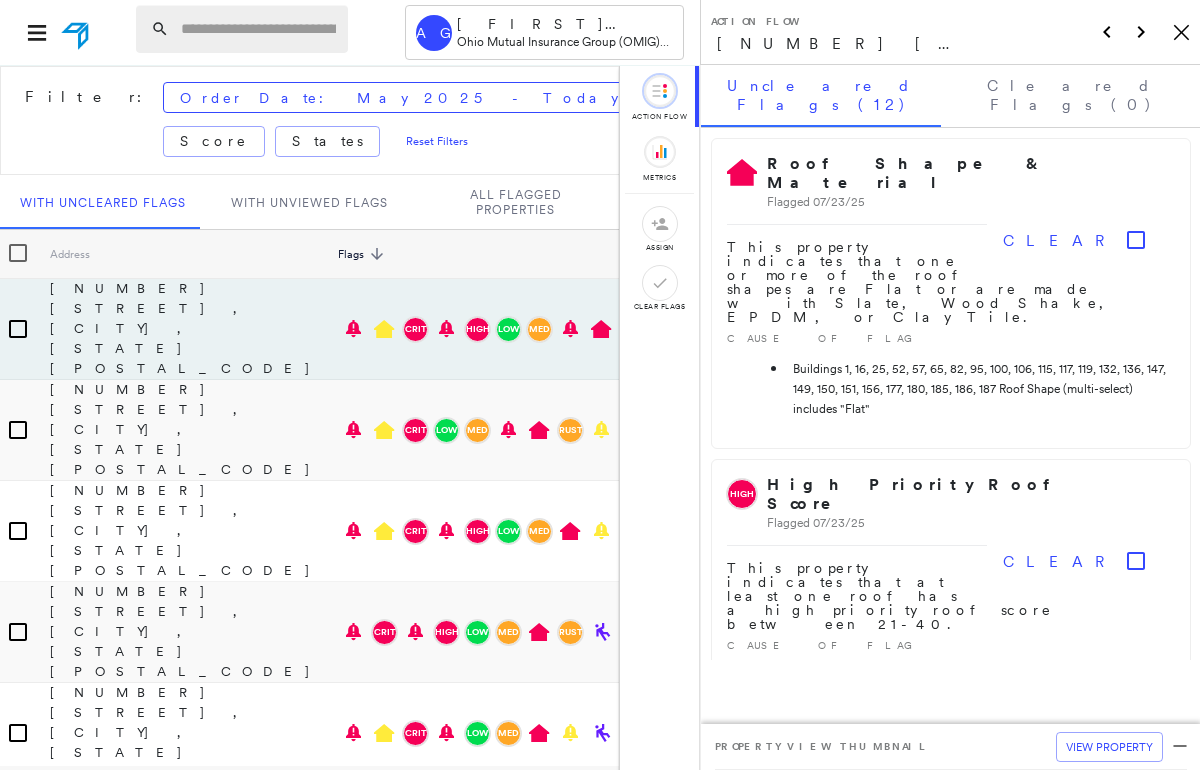 click at bounding box center [258, 29] 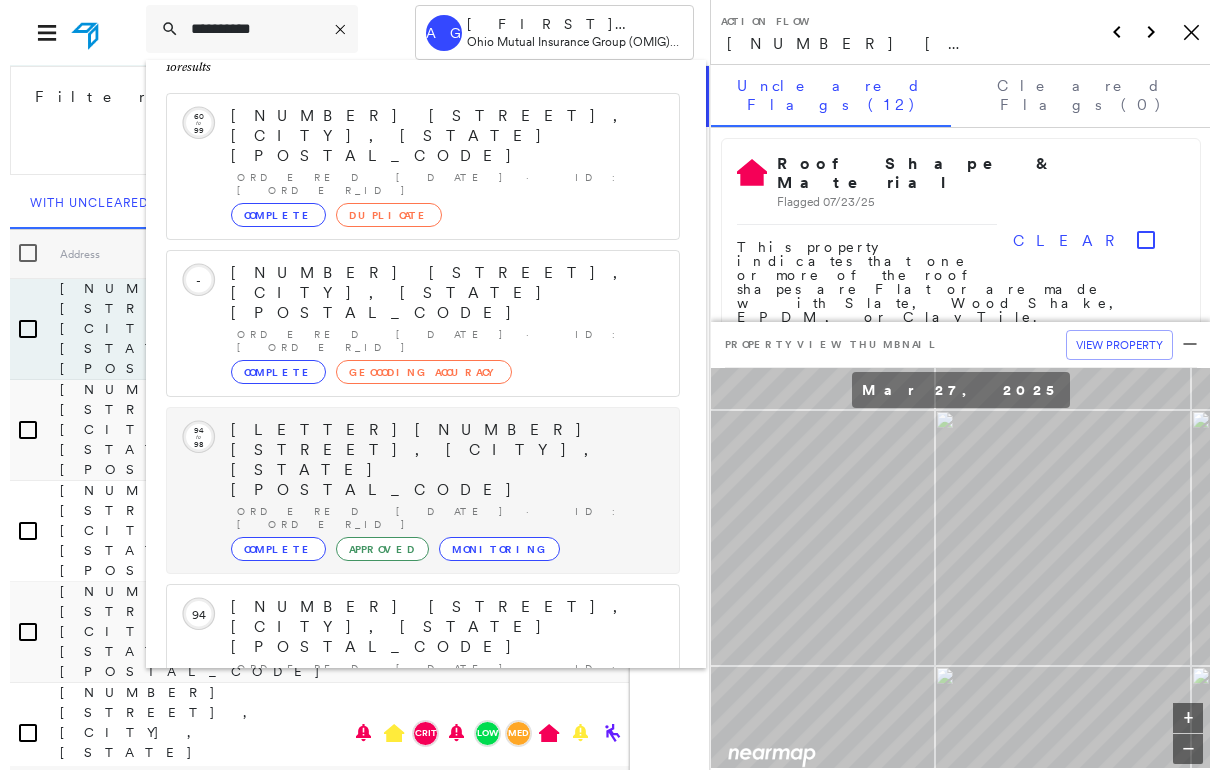 scroll, scrollTop: 0, scrollLeft: 0, axis: both 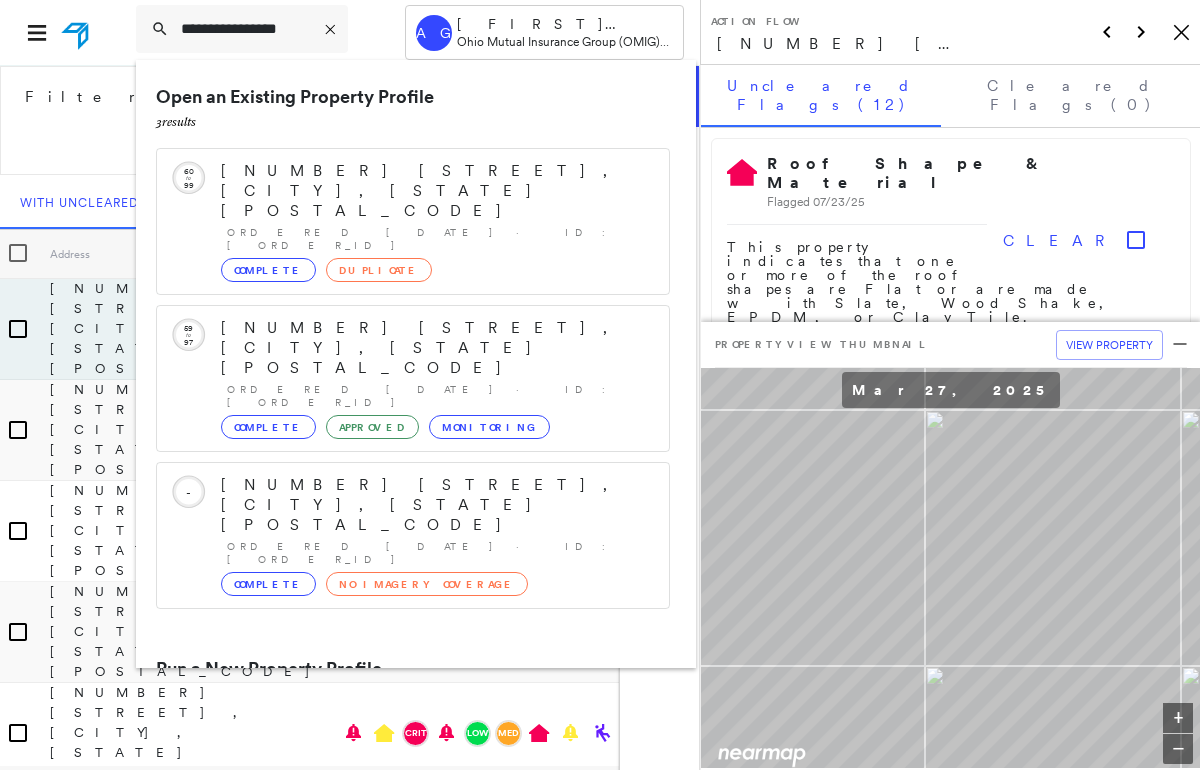 type on "**********" 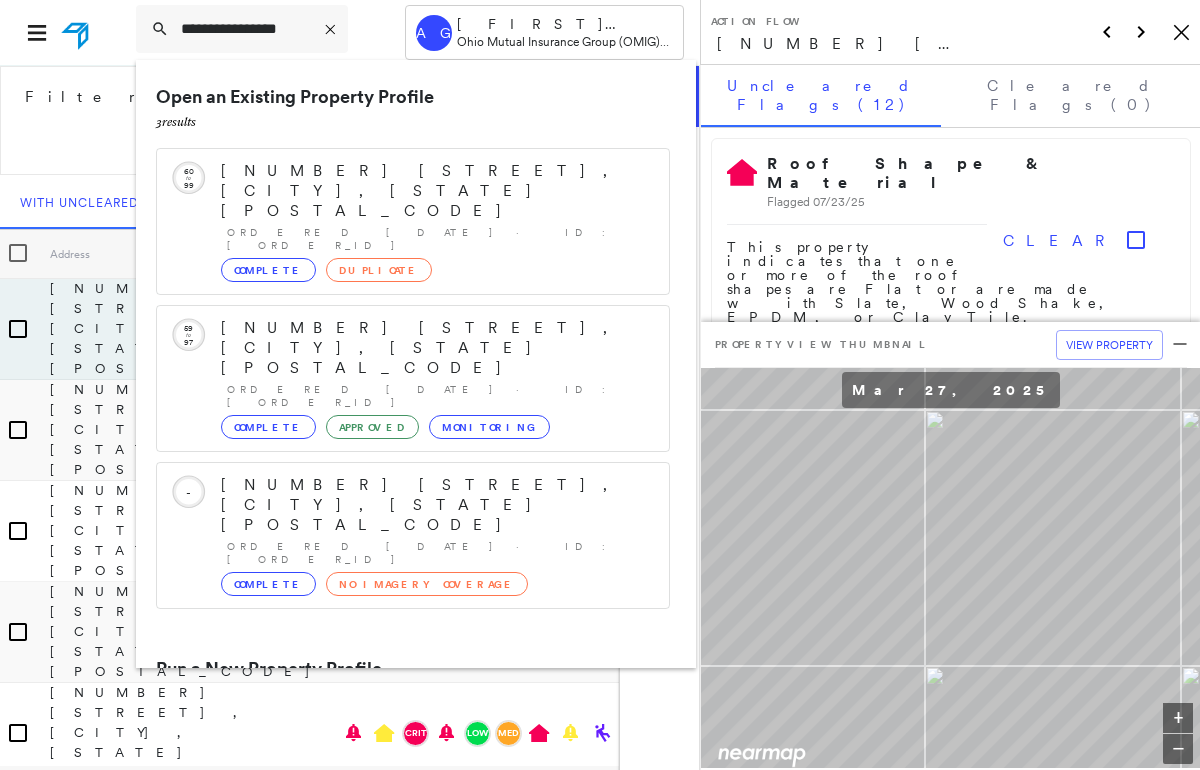 click on "Open an Existing Property Profile 3  result s Circled Text Icon 60 to 99 [NUMBER] [STREET], [CITY], [STATE] [POSTAL_CODE] Ordered [DATE] · ID: [ORDER_ID] Complete Duplicate Circled Text Icon 59 to 97 [NUMBER] [STREET], [CITY], [STATE] [POSTAL_CODE] Ordered [DATE] · ID: [ORDER_ID] Complete Approved Monitoring Circled Text Icon - [NUMBER] [STREET], [CITY], [STATE] [POSTAL_CODE] Ordered [DATE] · ID: [ORDER_ID] Complete No Imagery Coverage   Run a New Property Profile 1 result - Click to order a Property Profile [NUMBER] [STREET], [CITY], [STATE] [POSTAL_CODE] Group Created with Sketch." at bounding box center (416, 364) 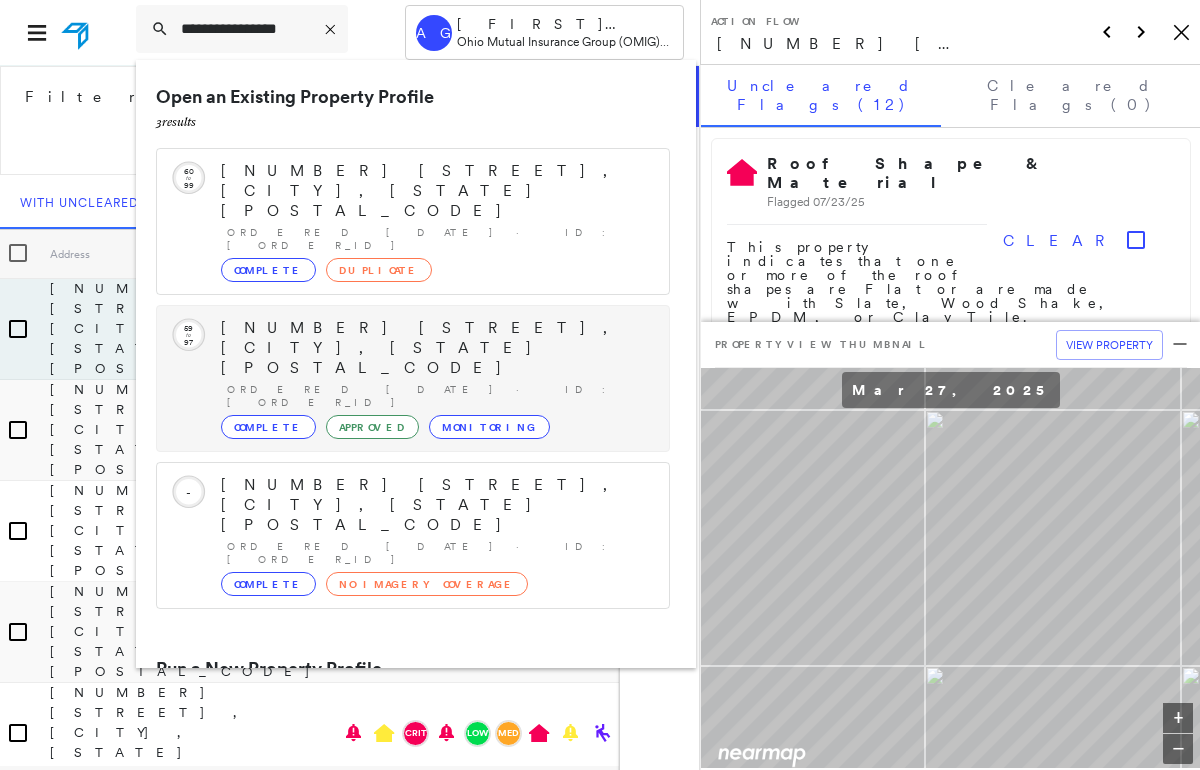 click on "[NUMBER] [STREET], [CITY], [STATE] [POSTAL_CODE]" at bounding box center (435, 348) 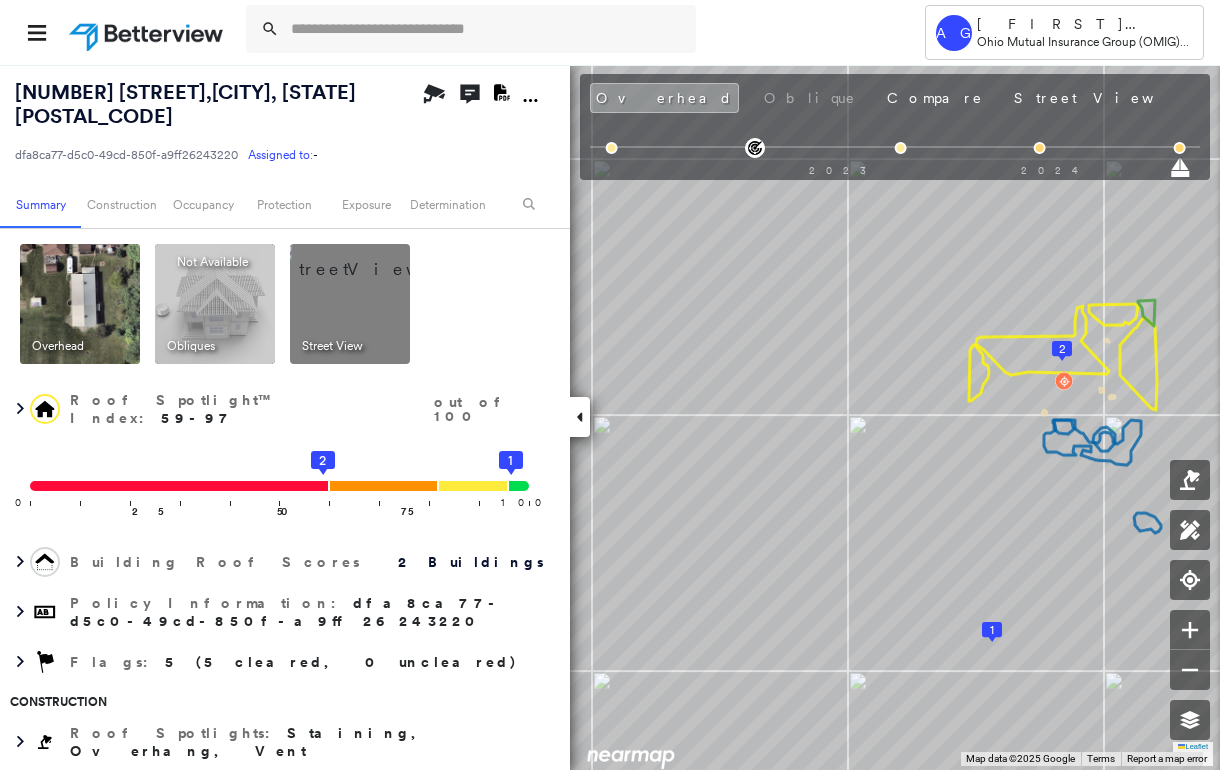 click at bounding box center [374, 259] 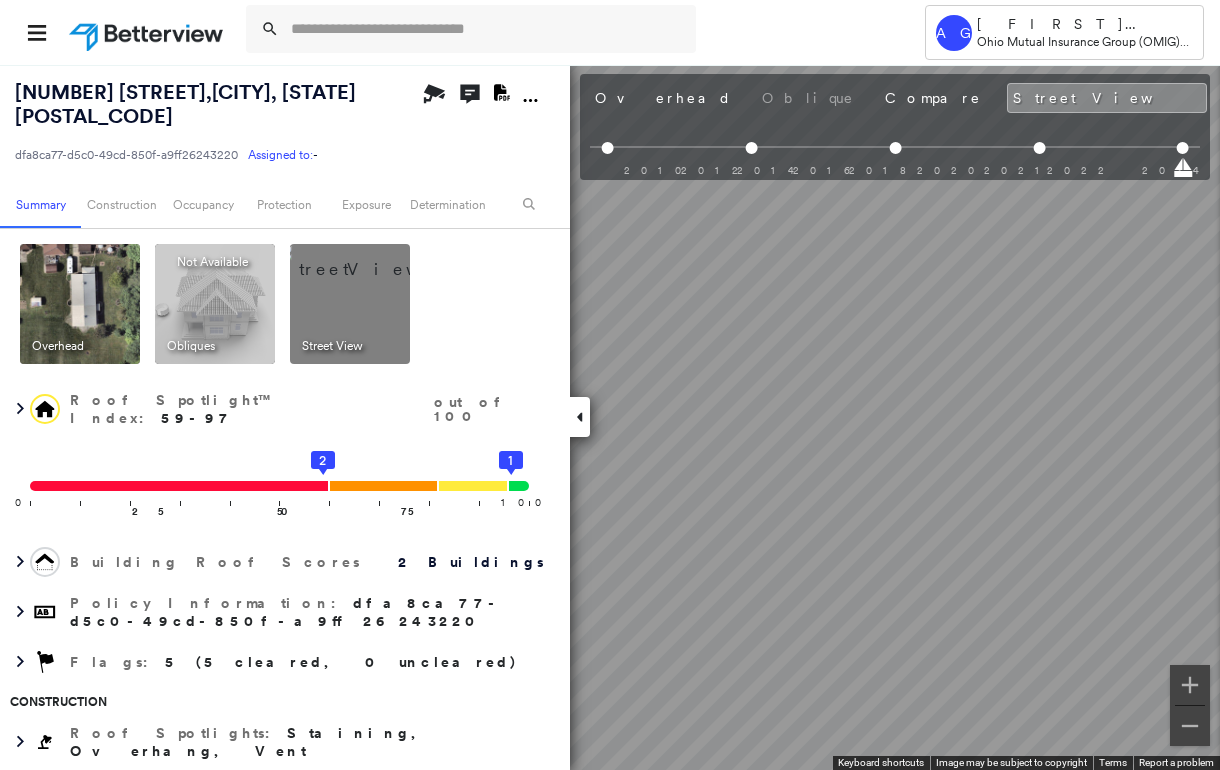 scroll, scrollTop: 0, scrollLeft: 209, axis: horizontal 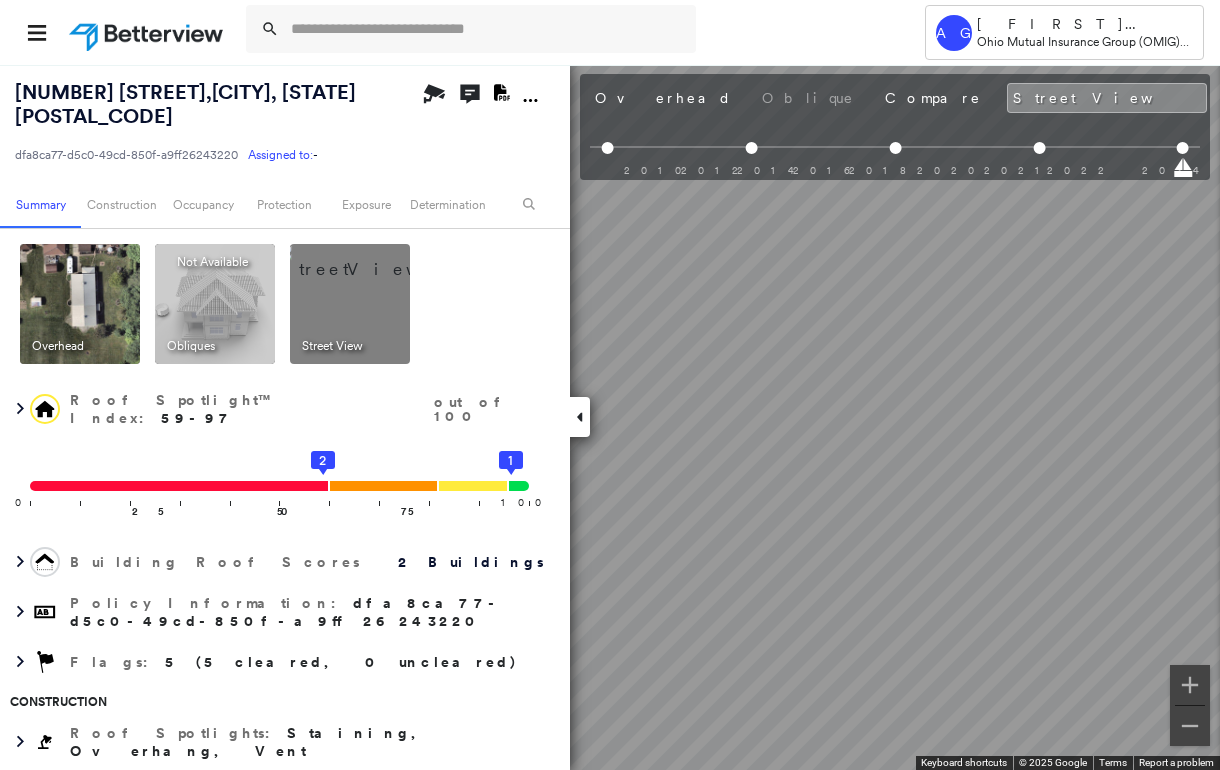 click at bounding box center [580, 417] 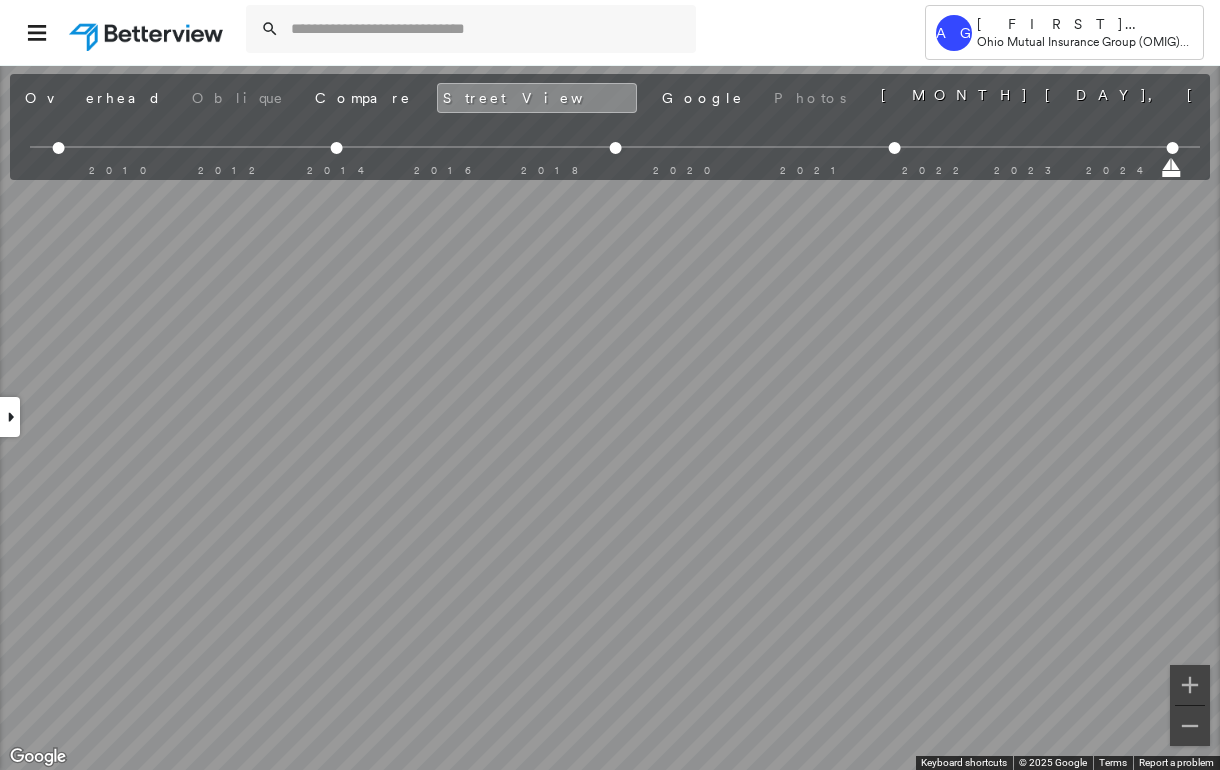 scroll, scrollTop: 0, scrollLeft: 0, axis: both 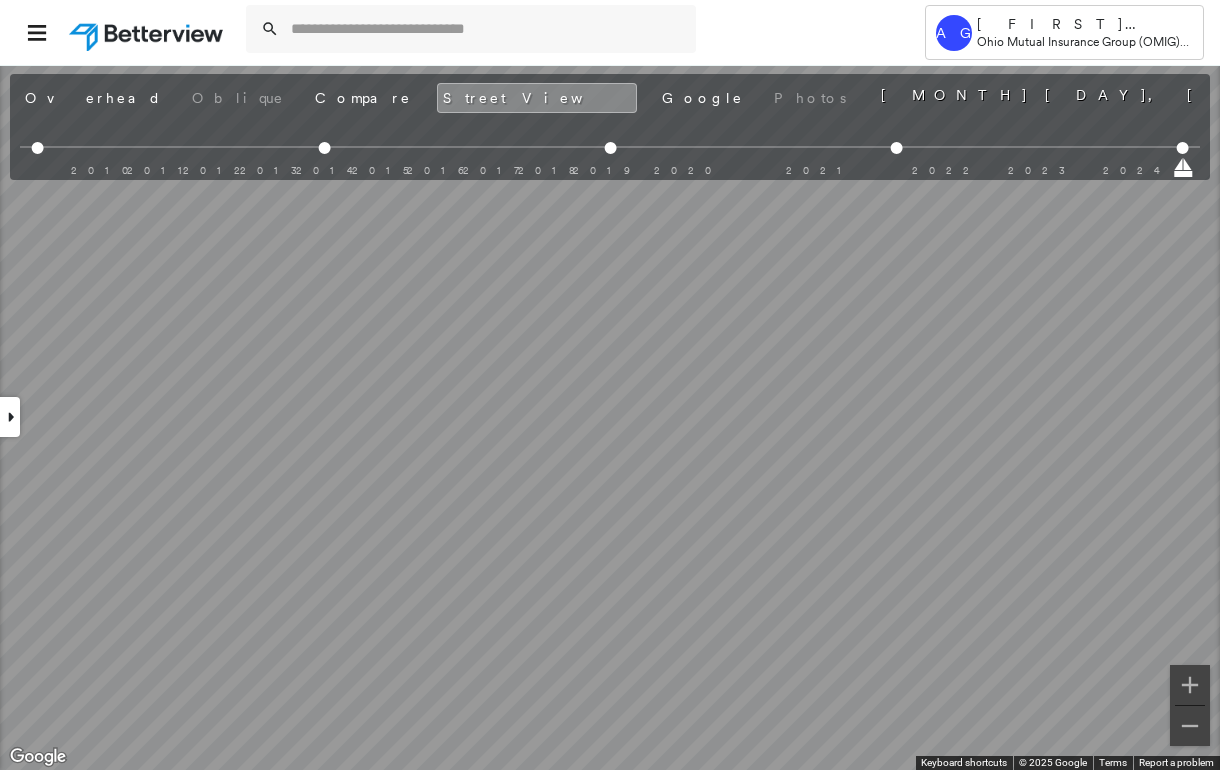 click at bounding box center [10, 417] 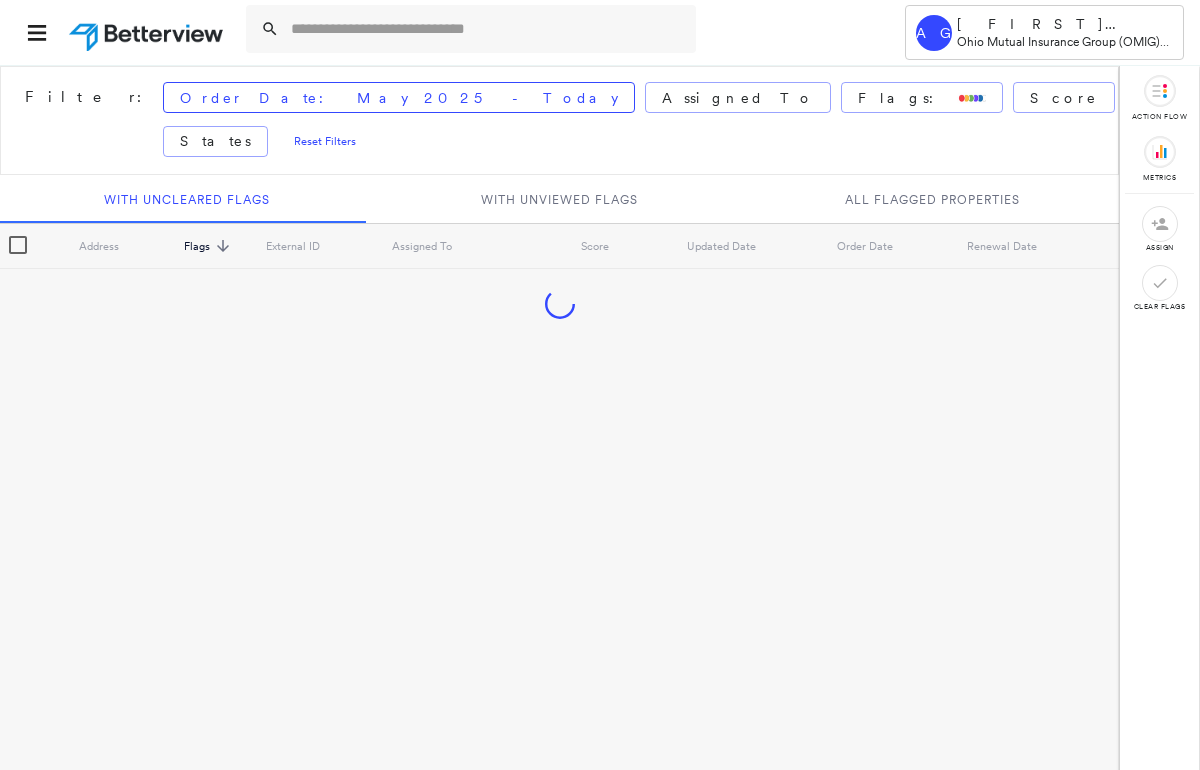 scroll, scrollTop: 0, scrollLeft: 0, axis: both 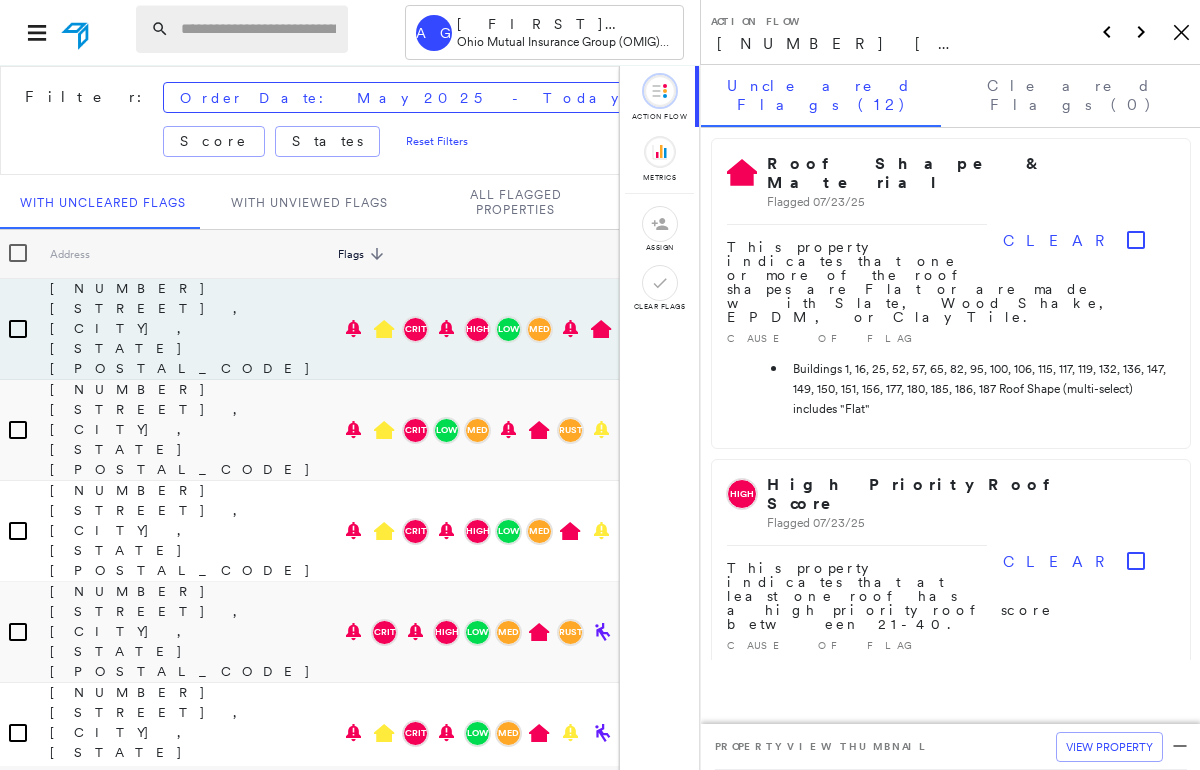 click at bounding box center (258, 29) 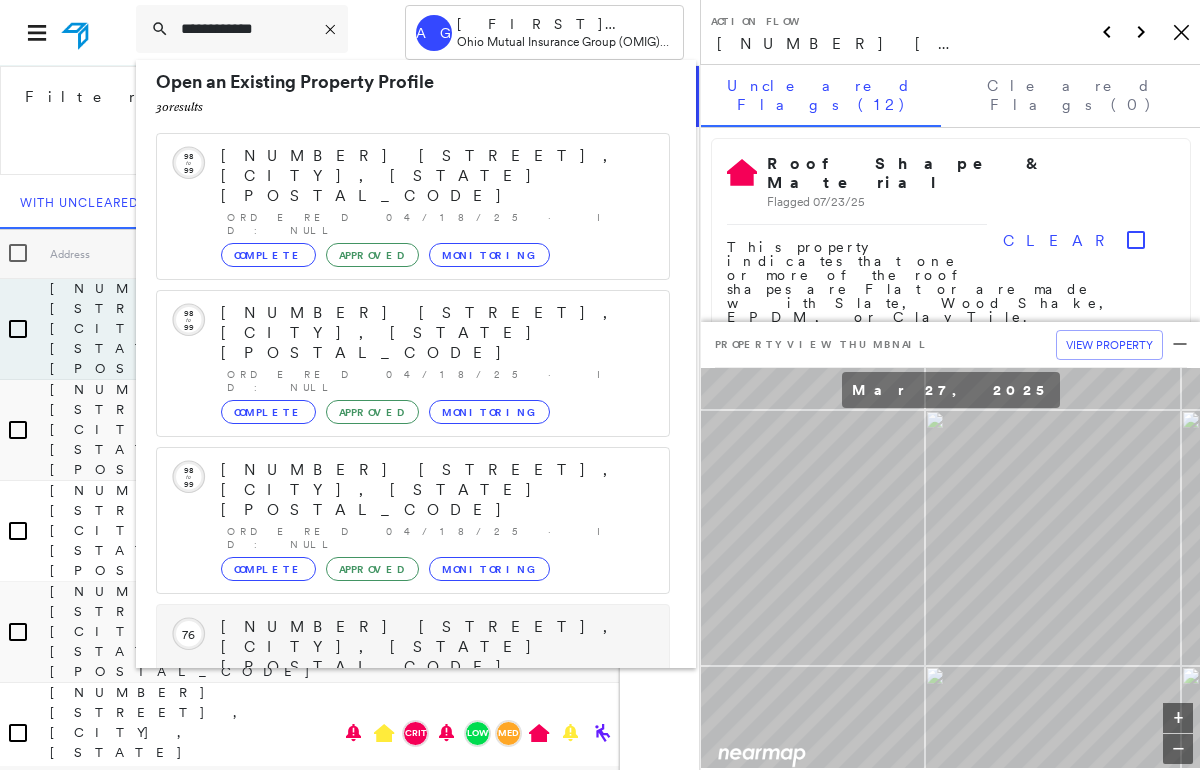 scroll, scrollTop: 0, scrollLeft: 0, axis: both 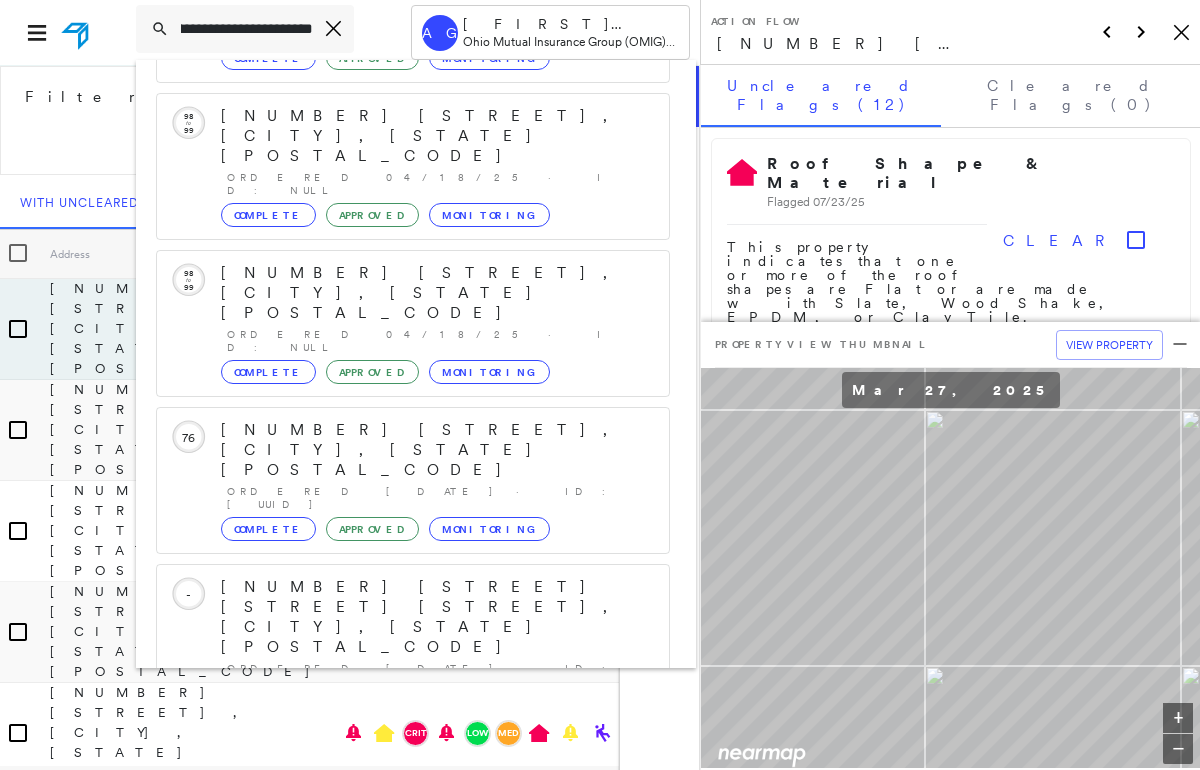 type on "**********" 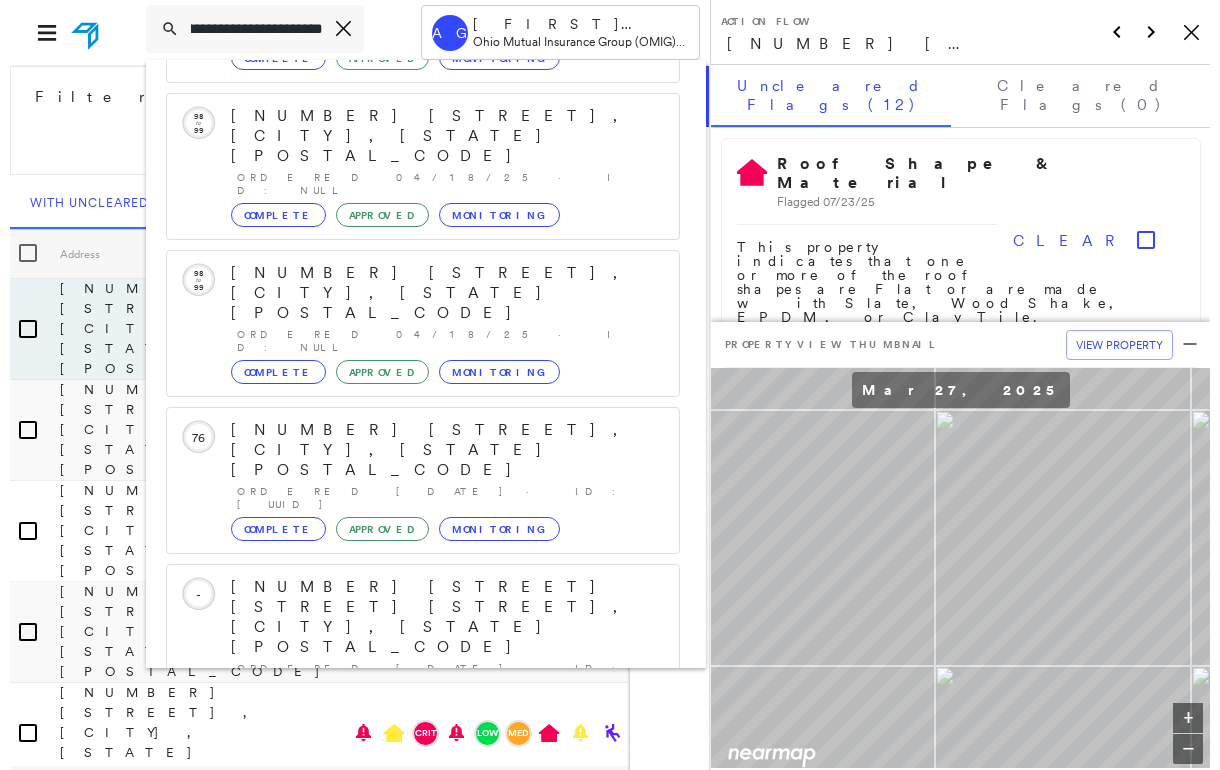 scroll, scrollTop: 0, scrollLeft: 0, axis: both 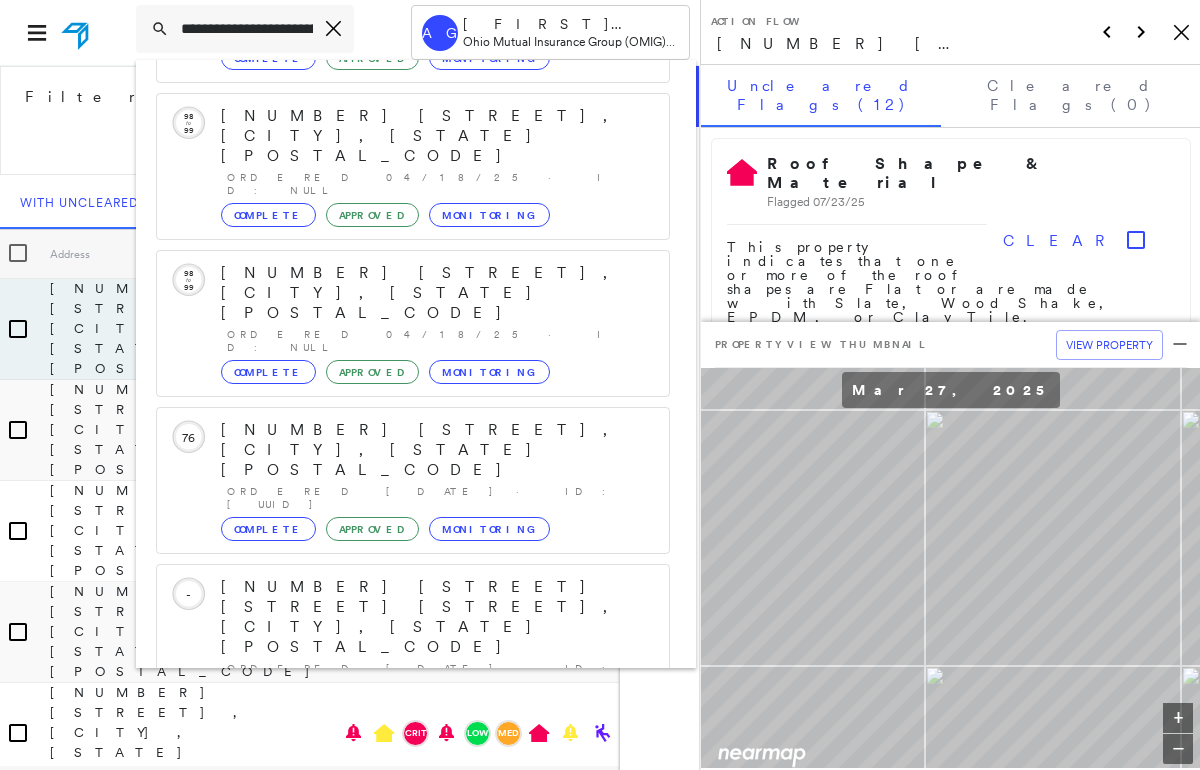 click 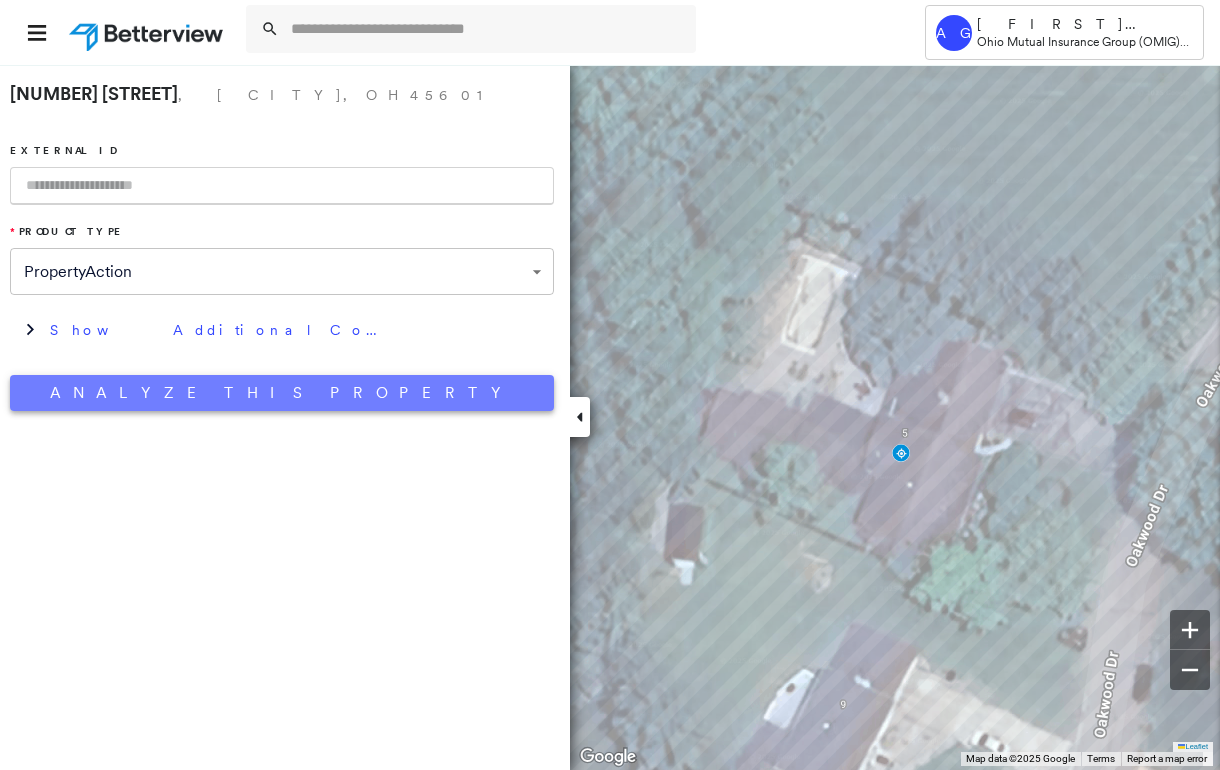 click on "Analyze This Property" at bounding box center (282, 393) 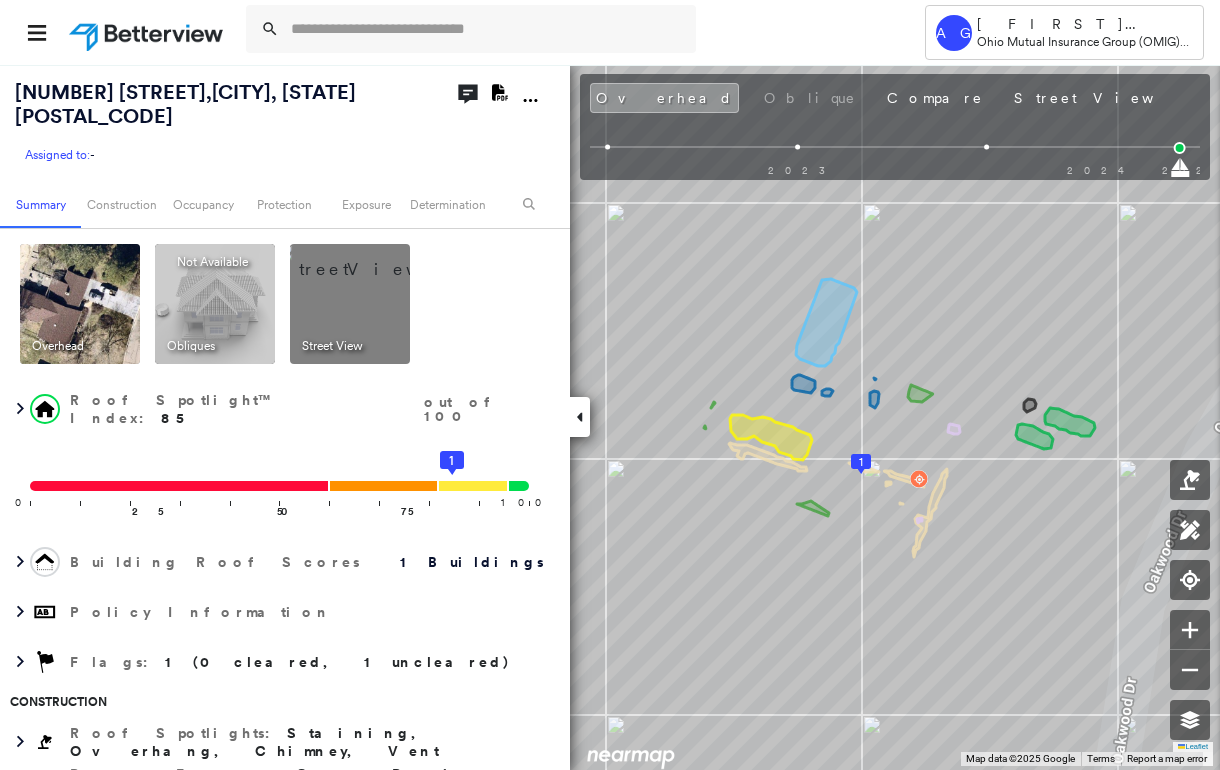 click at bounding box center [374, 259] 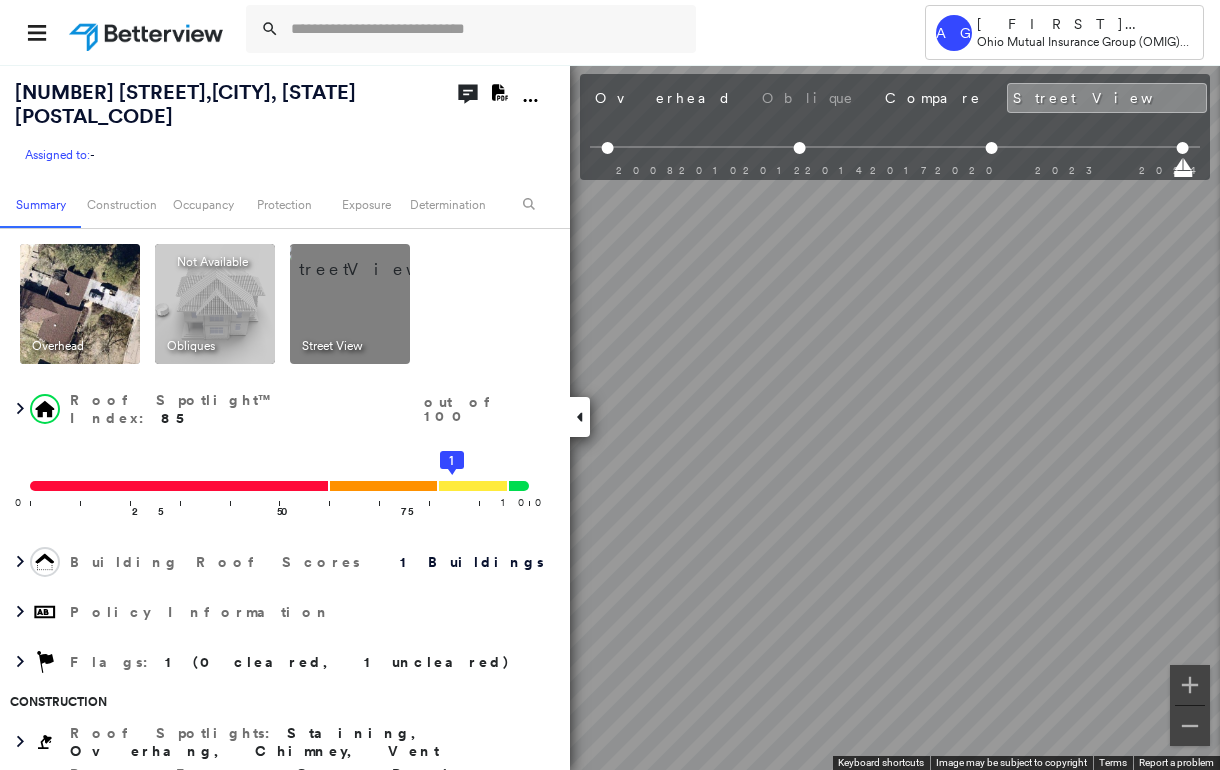 scroll, scrollTop: 0, scrollLeft: 41, axis: horizontal 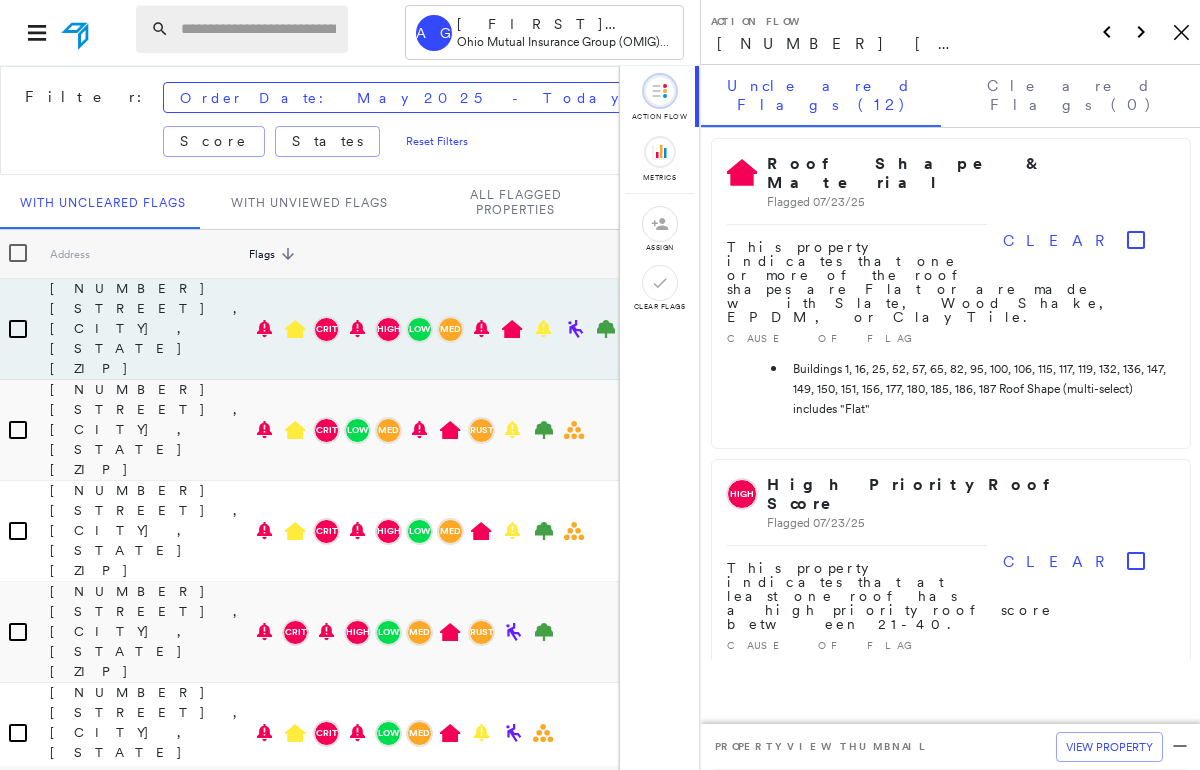 click at bounding box center [258, 29] 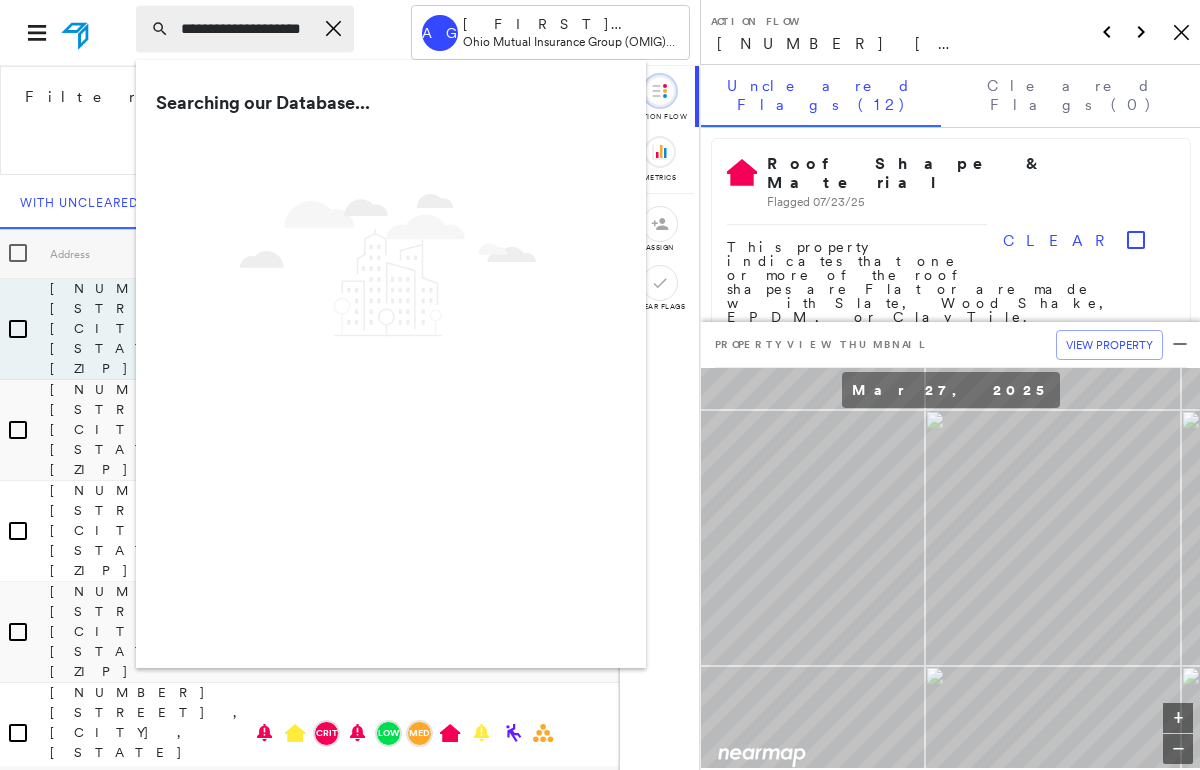 scroll, scrollTop: 0, scrollLeft: 11, axis: horizontal 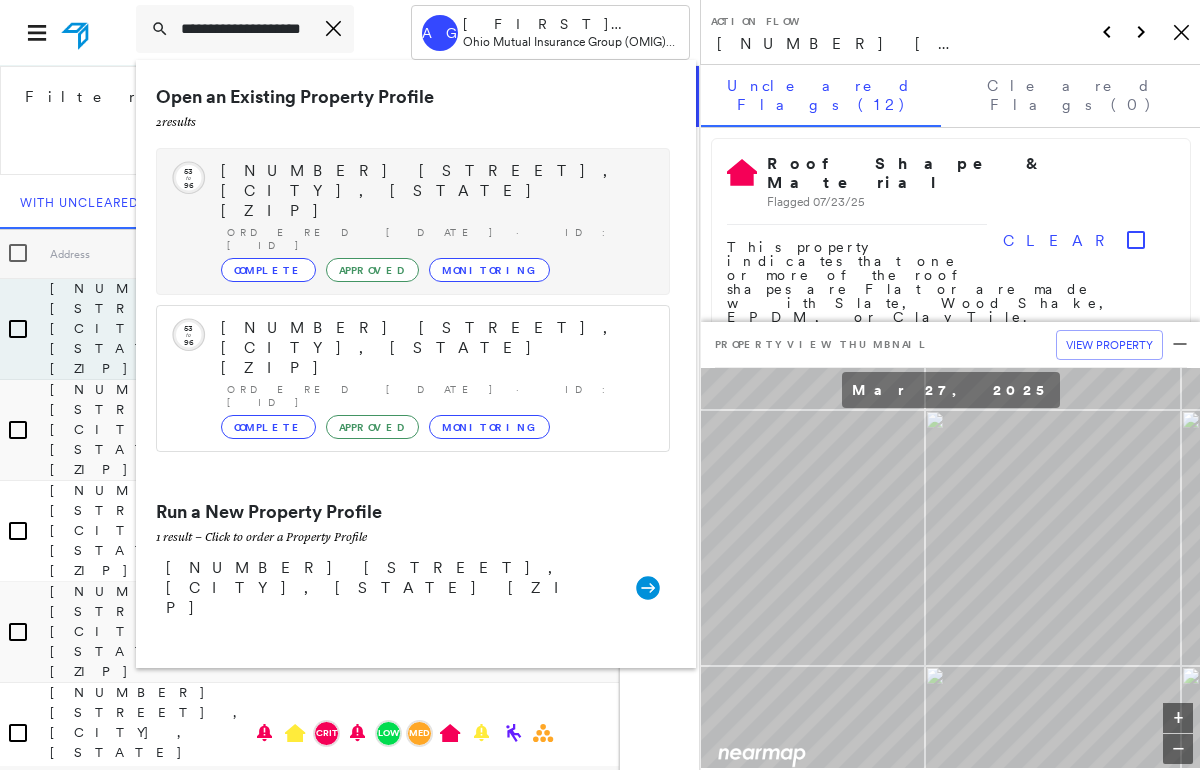 type on "**********" 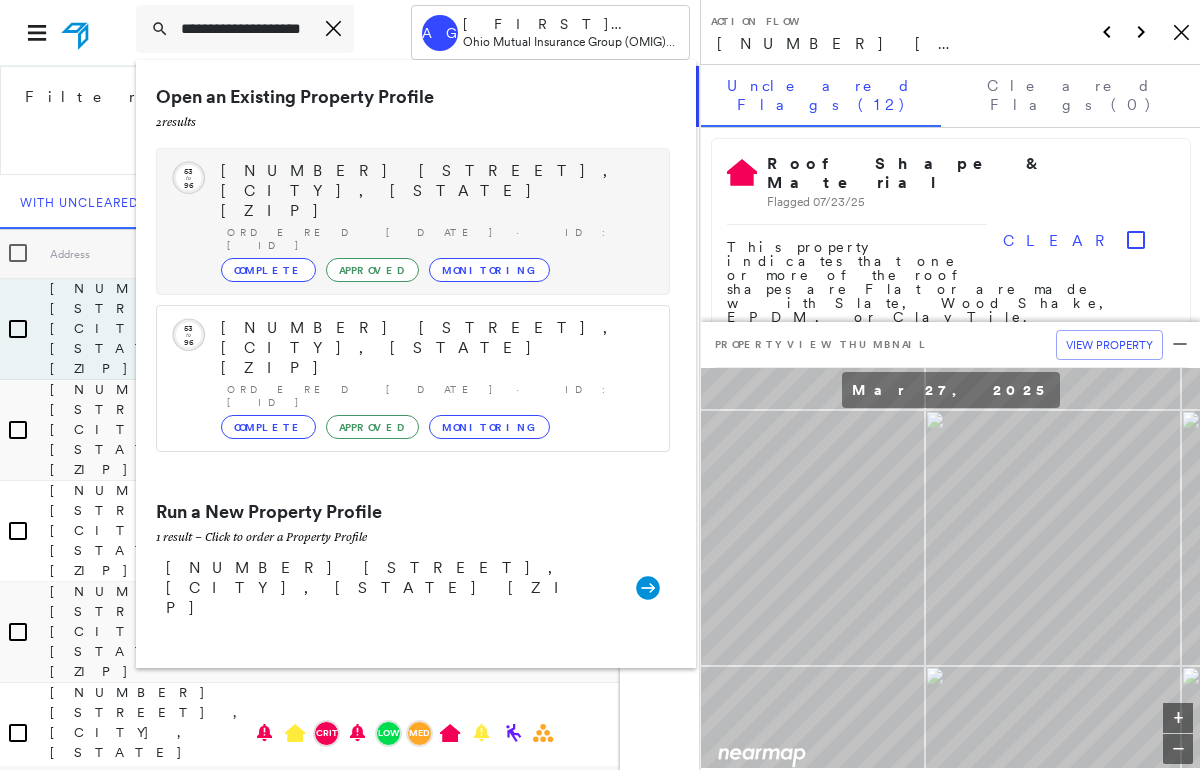 click on "12467 Pleasant Home Rd, Marshallville, OH 44645" at bounding box center [435, 191] 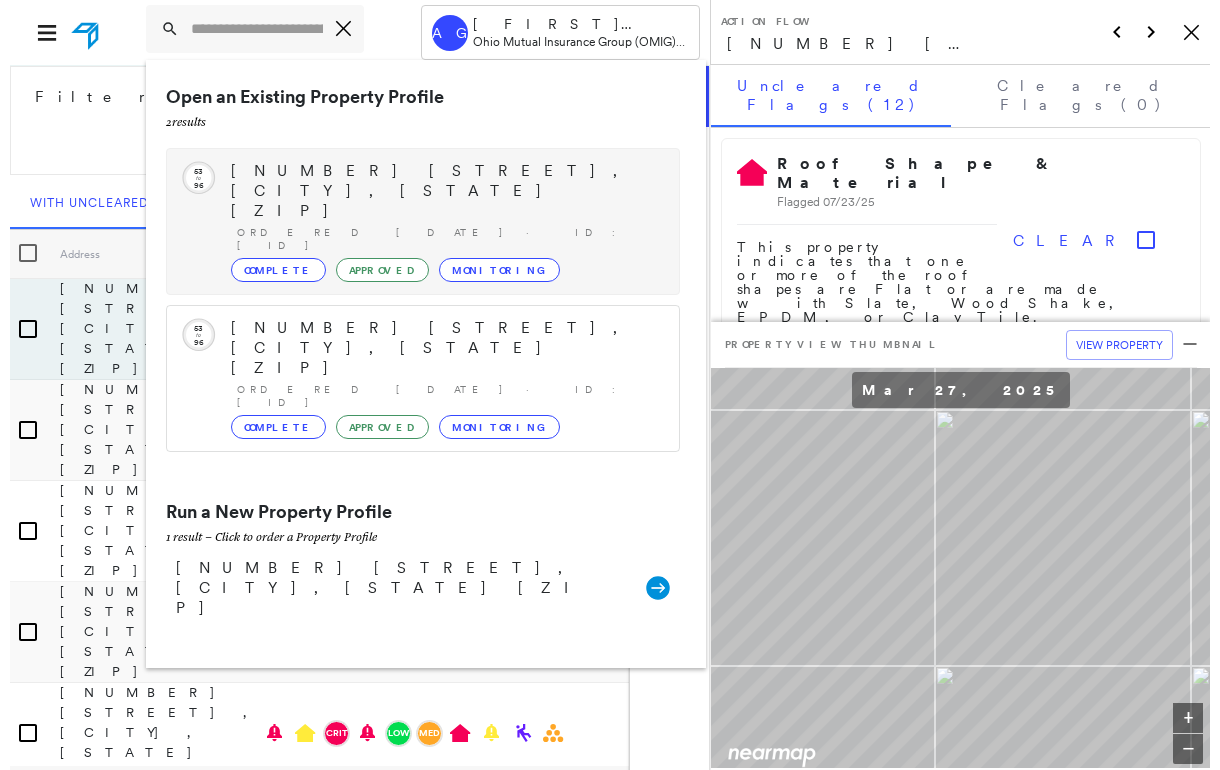 scroll, scrollTop: 0, scrollLeft: 0, axis: both 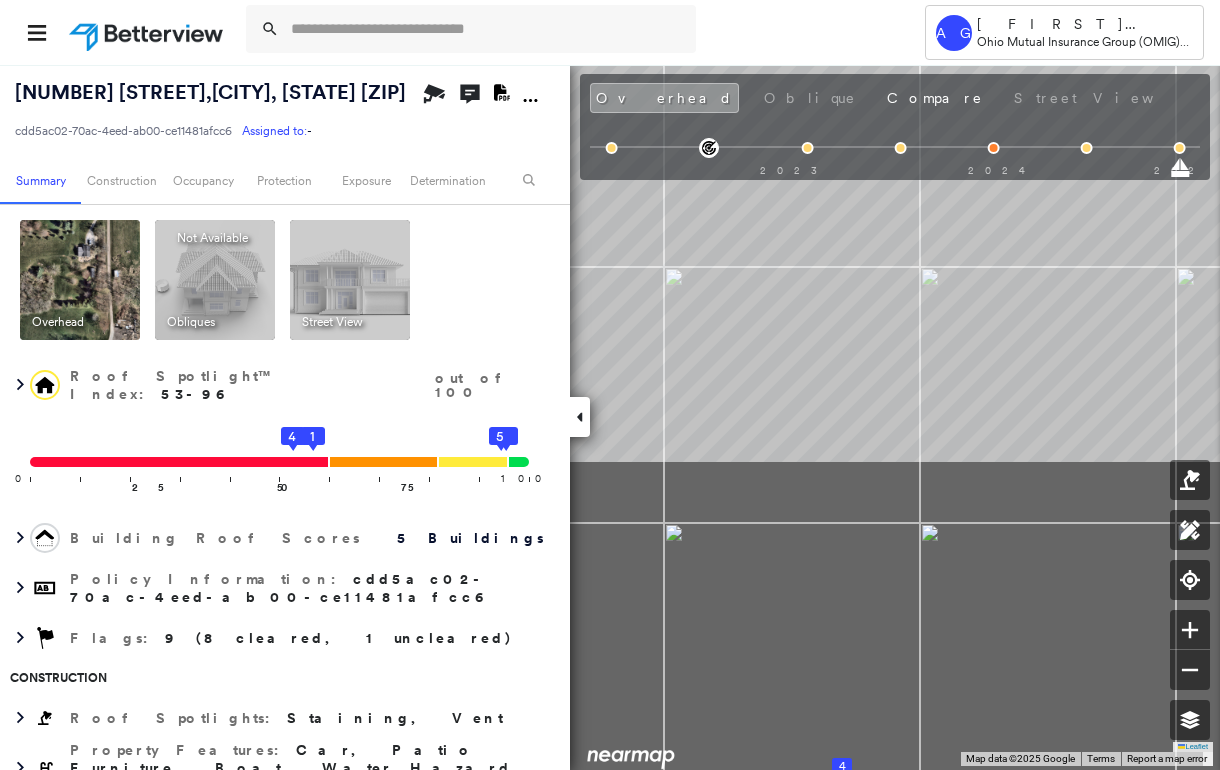 click on "12467 Pleasant Home Rd ,  Marshallville, OH 44645 cdd5ac02-70ac-4eed-ab00-ce11481afcc6 Assigned to:  - Assigned to:  - cdd5ac02-70ac-4eed-ab00-ce11481afcc6 Assigned to:  - Open Comments Download PDF Report Summary Construction Occupancy Protection Exposure Determination Overhead Obliques Not Available ; Street View Roof Spotlight™ Index :  53-96 out of 100 0 100 25 50 75 1 4 3 5 Building Roof Scores 5 Buildings Policy Information :  cdd5ac02-70ac-4eed-ab00-ce11481afcc6 Flags :  9 (8 cleared, 1 uncleared) Construction Roof Spotlights :  Staining, Vent Property Features :  Car, Patio Furniture, Boat, Water Hazard, Disintegrated Pavement and 3 more Roof Size & Shape :  5 buildings  Occupancy Place Detail Protection Exposure FEMA Risk Index Additional Perils Determination Flags :  9 (8 cleared, 1 uncleared) Uncleared Flags (1) Cleared Flags  (8) SQFT Change Flag: Increase in Roof Square Footage Flagged 04/27/25 Clear Action Taken New Entry History Quote/New Business Terms & Conditions Added ACV Endorsement Save" at bounding box center [610, 417] 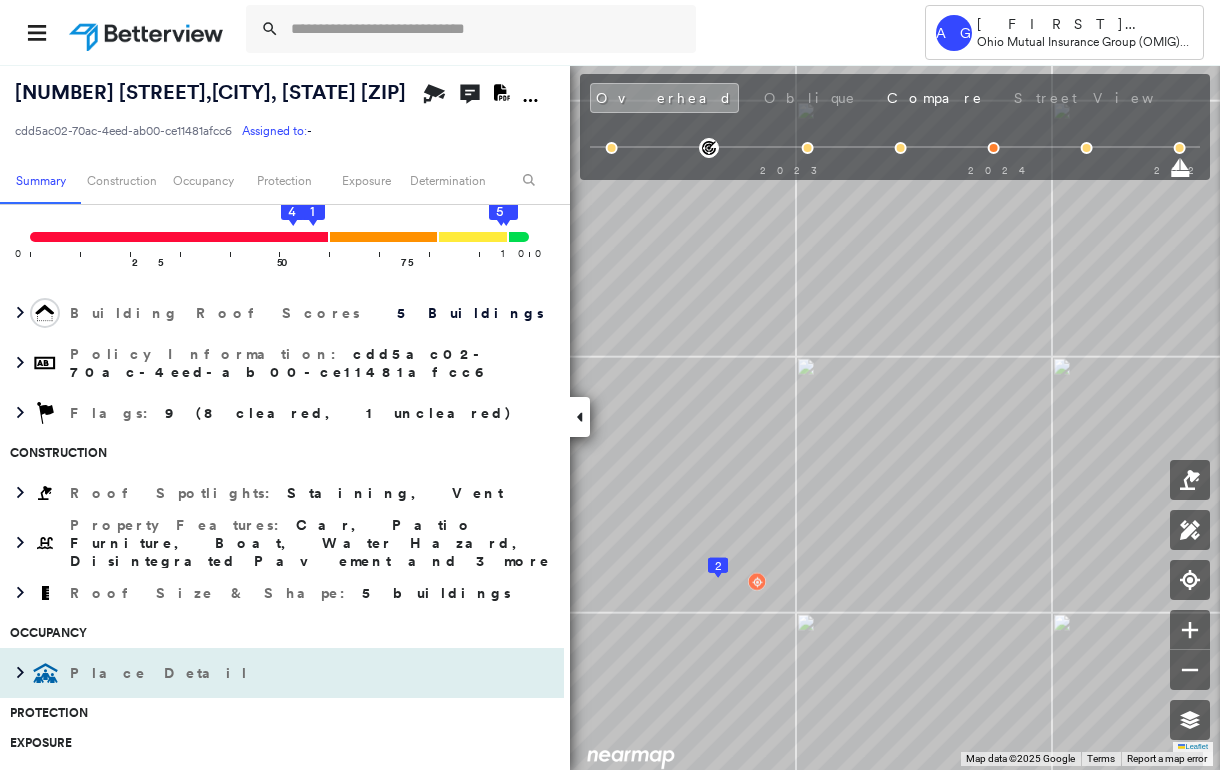 scroll, scrollTop: 266, scrollLeft: 0, axis: vertical 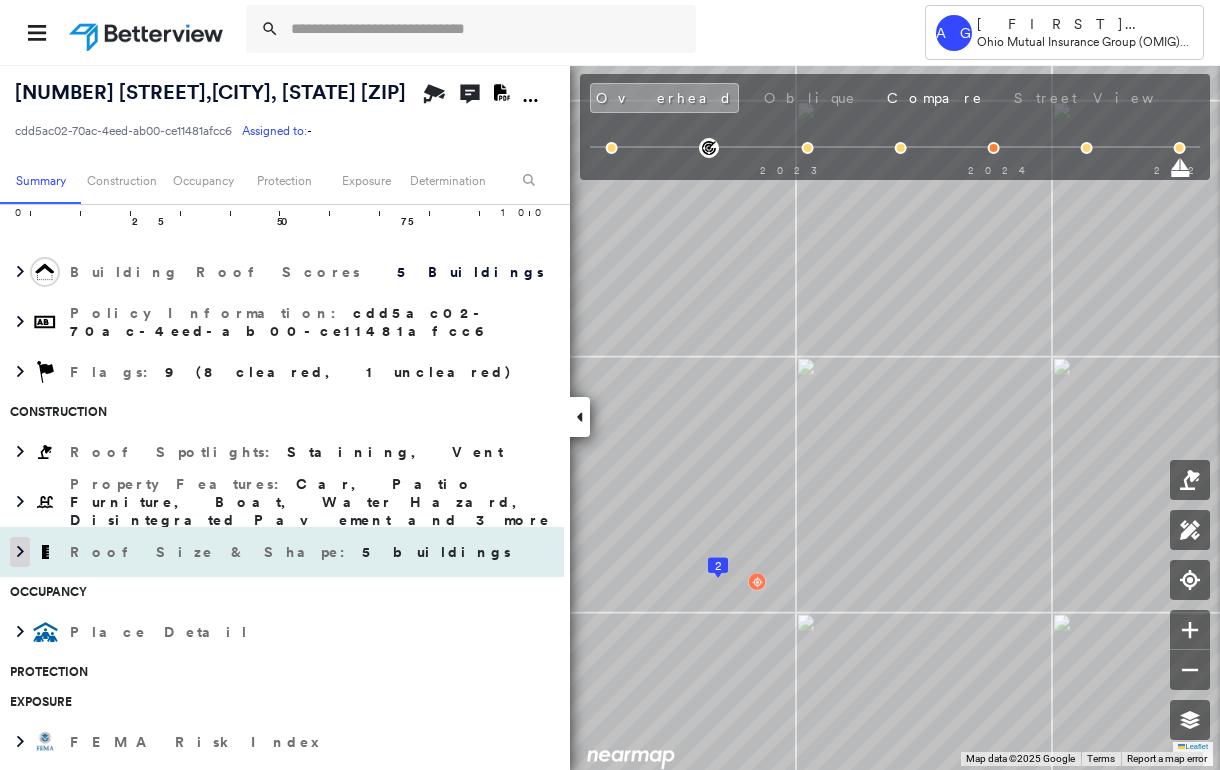 click at bounding box center [20, 552] 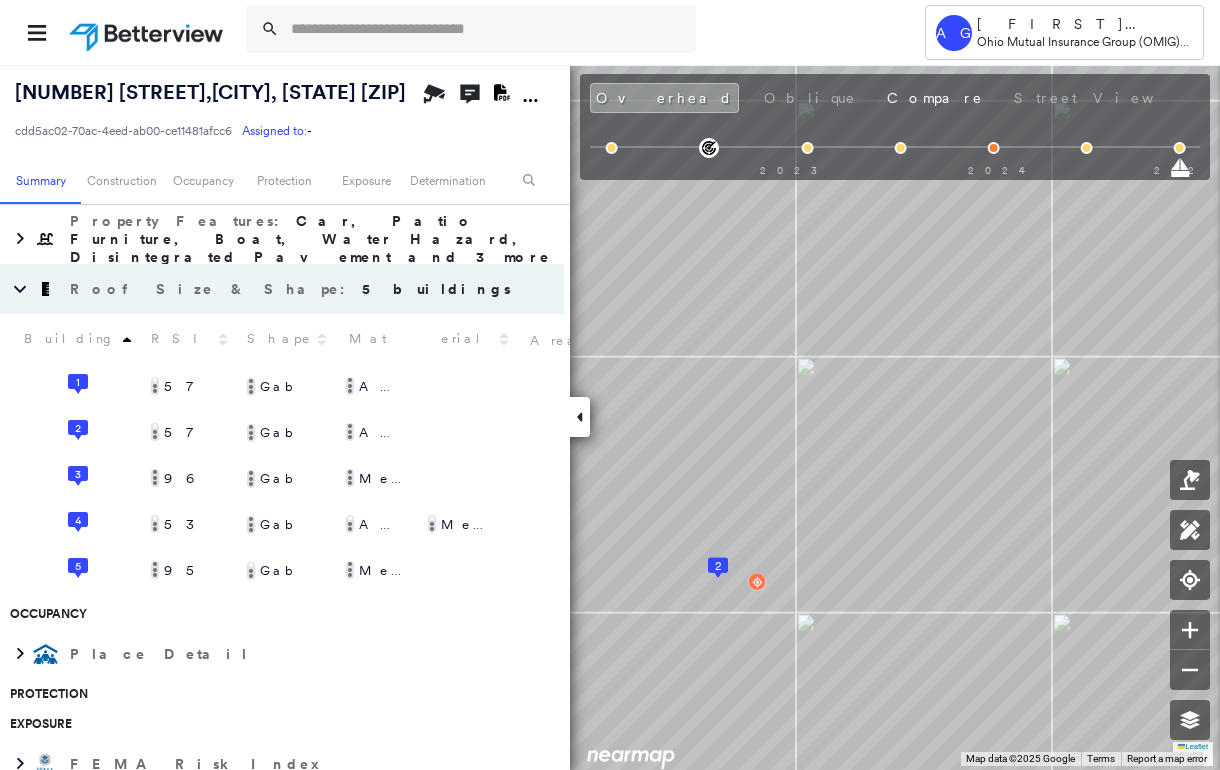 scroll, scrollTop: 533, scrollLeft: 0, axis: vertical 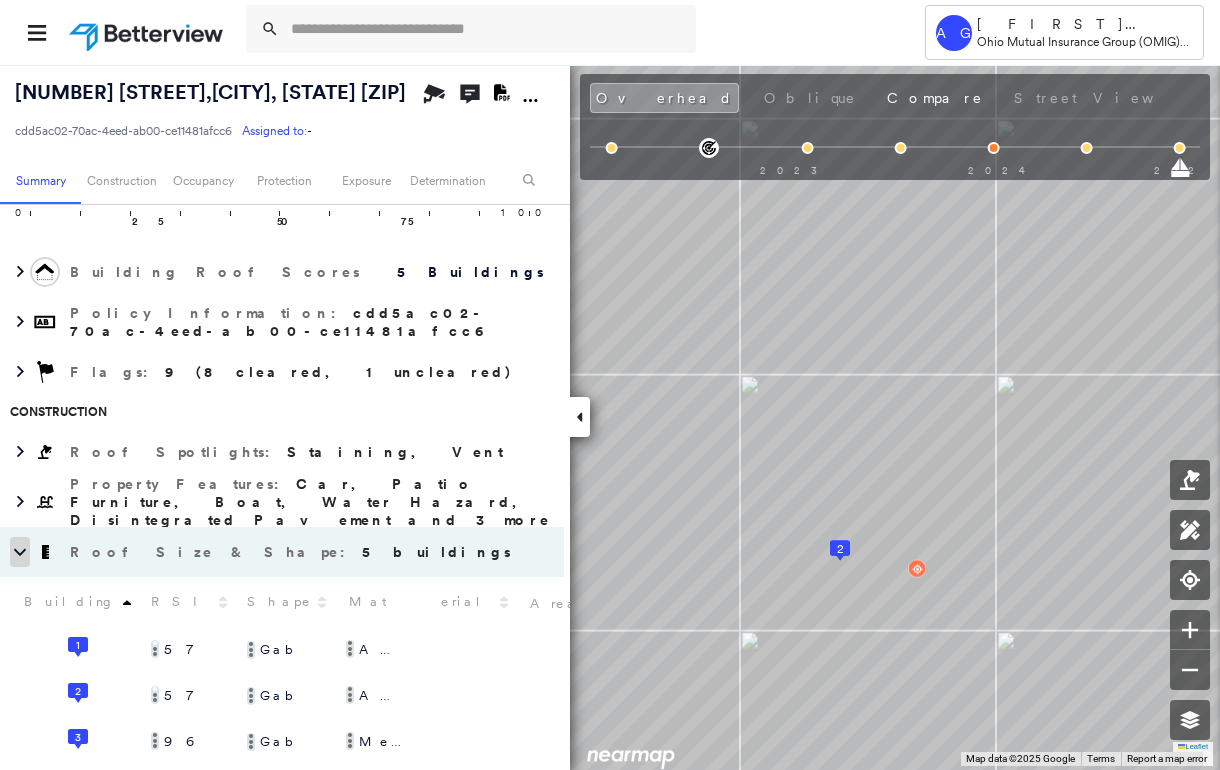 click 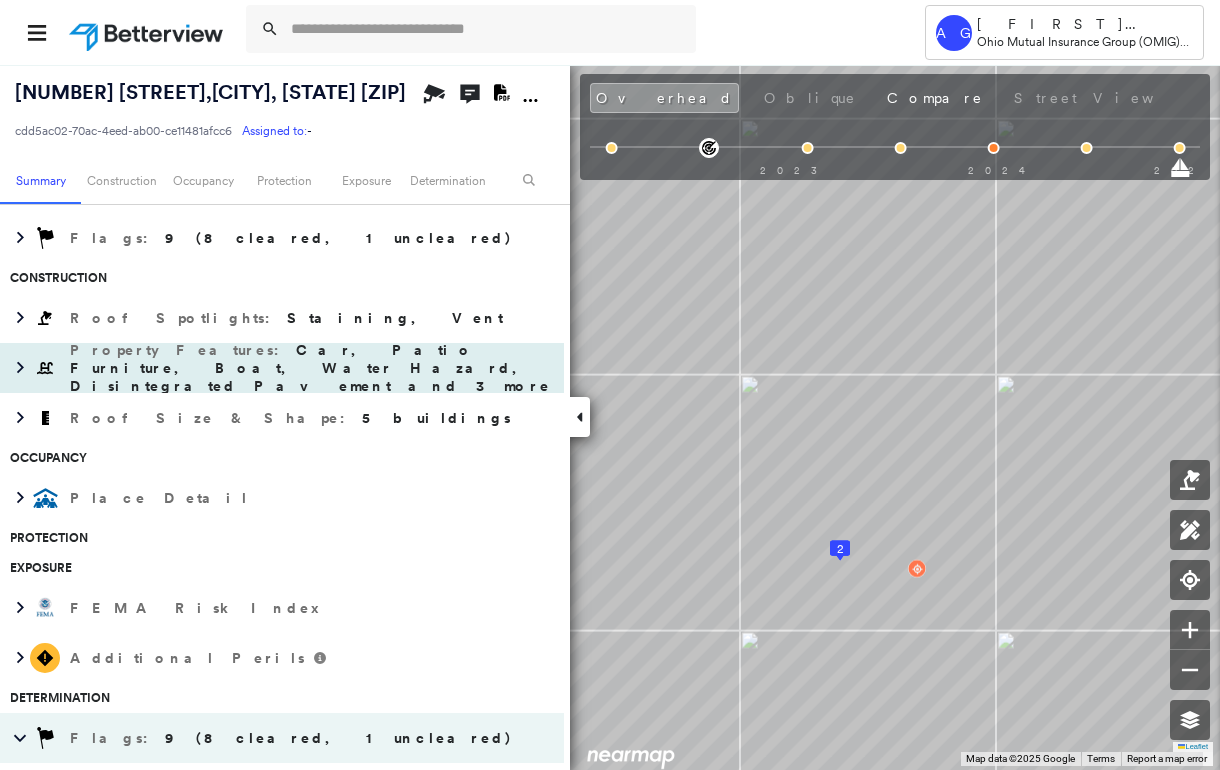 scroll, scrollTop: 266, scrollLeft: 0, axis: vertical 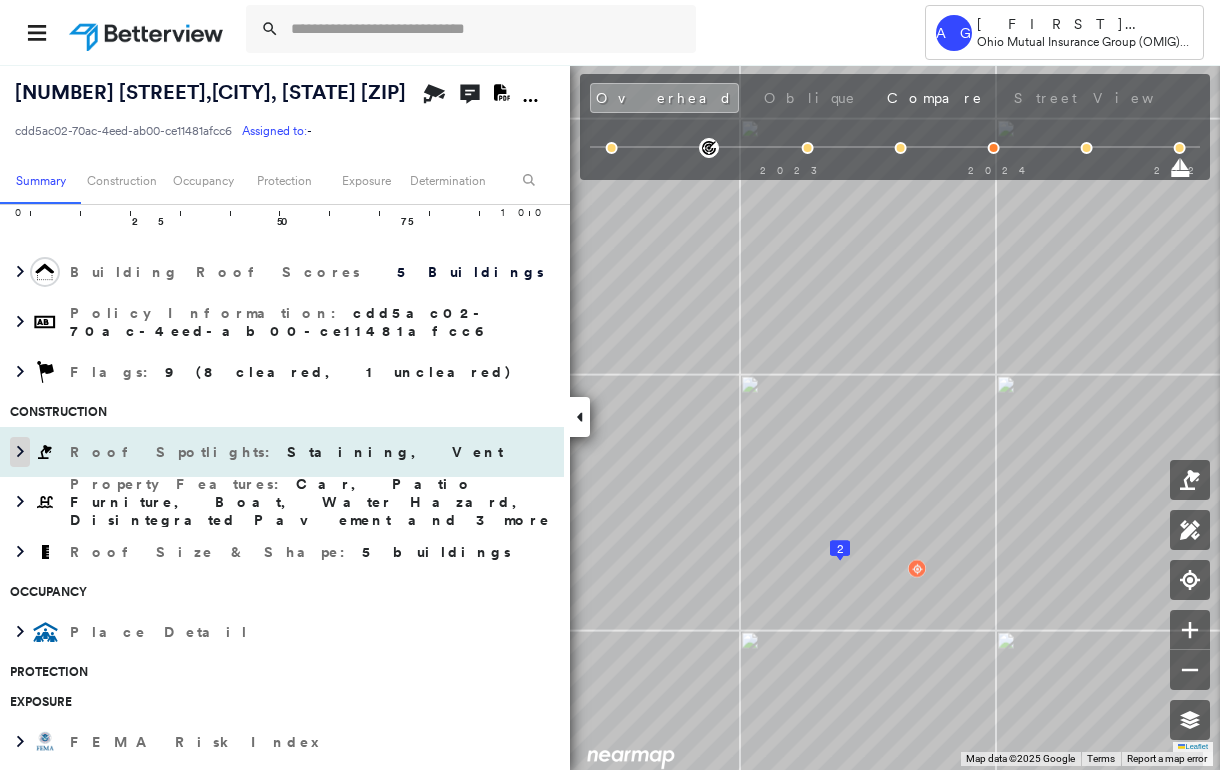 click 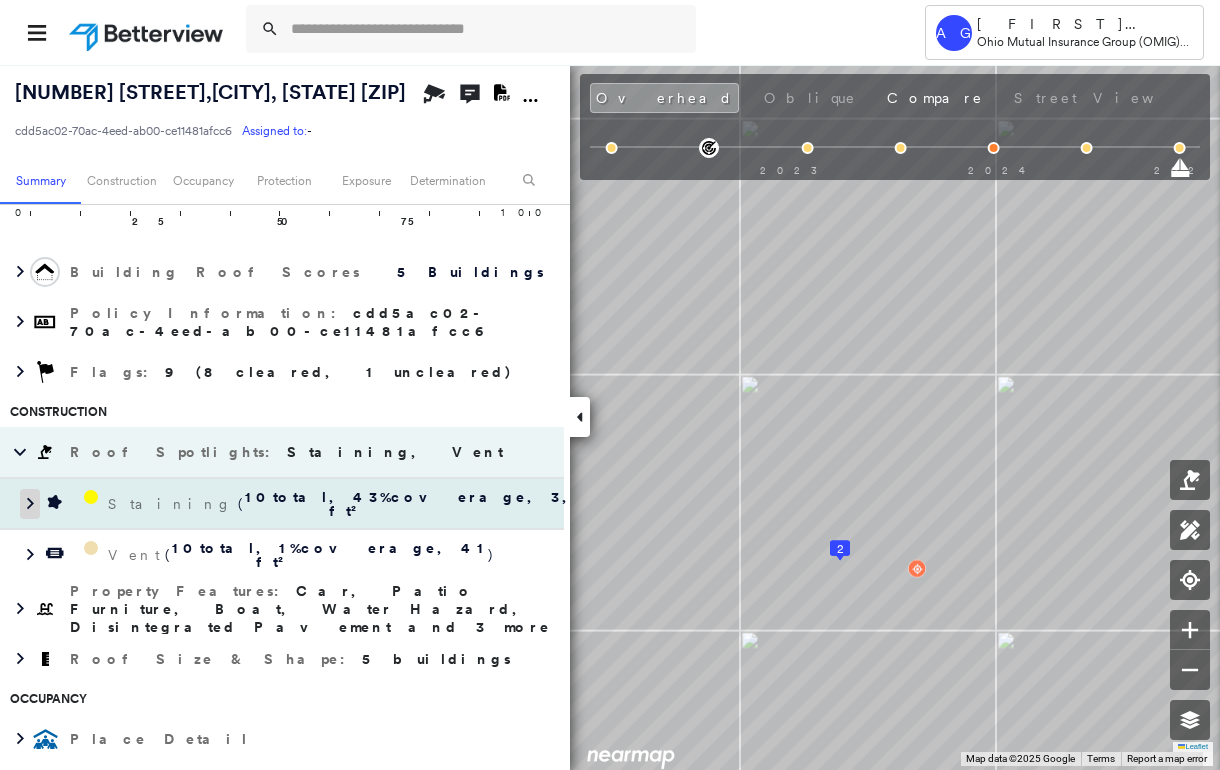 click 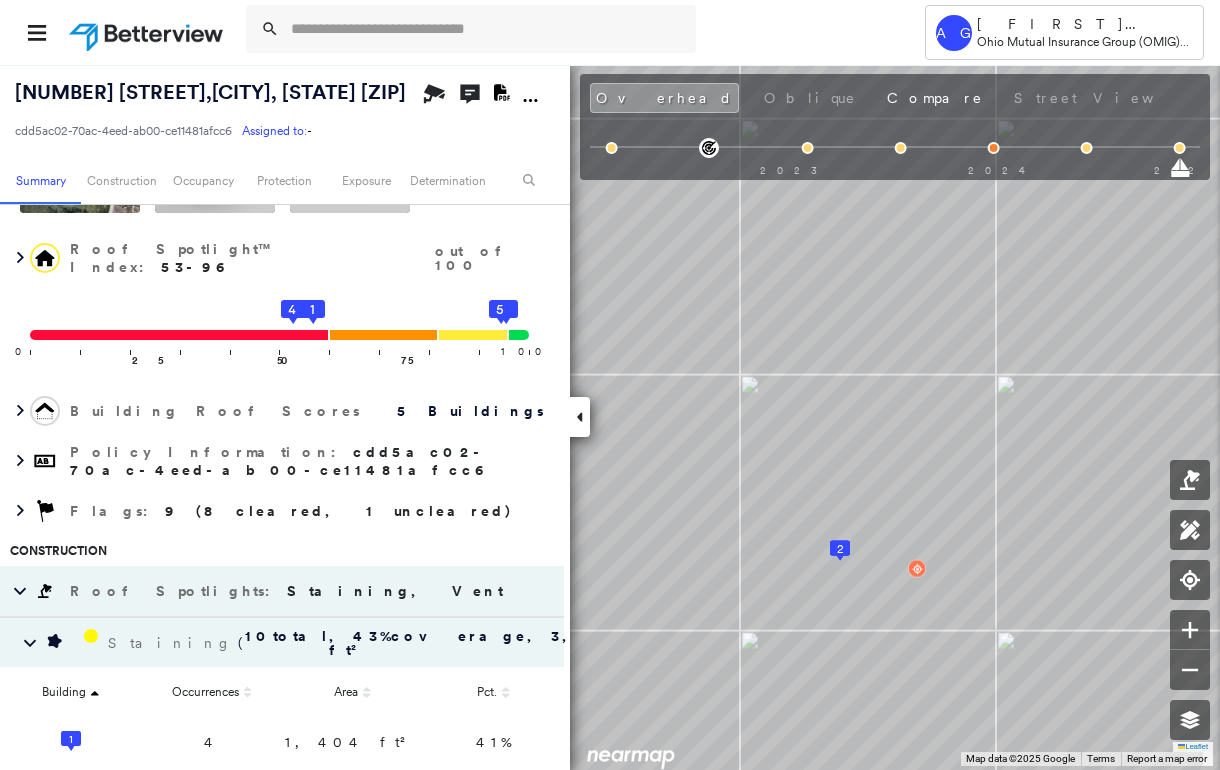 scroll, scrollTop: 0, scrollLeft: 0, axis: both 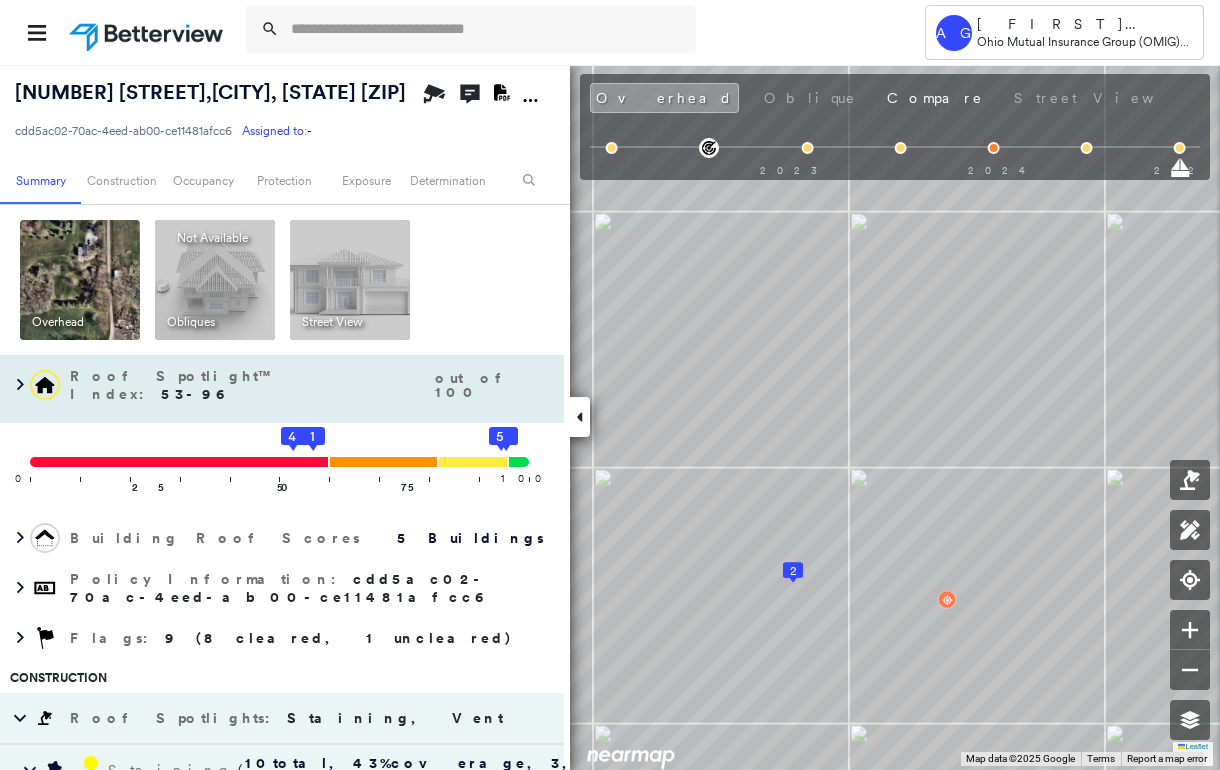 drag, startPoint x: 561, startPoint y: 390, endPoint x: 536, endPoint y: 430, distance: 47.169907 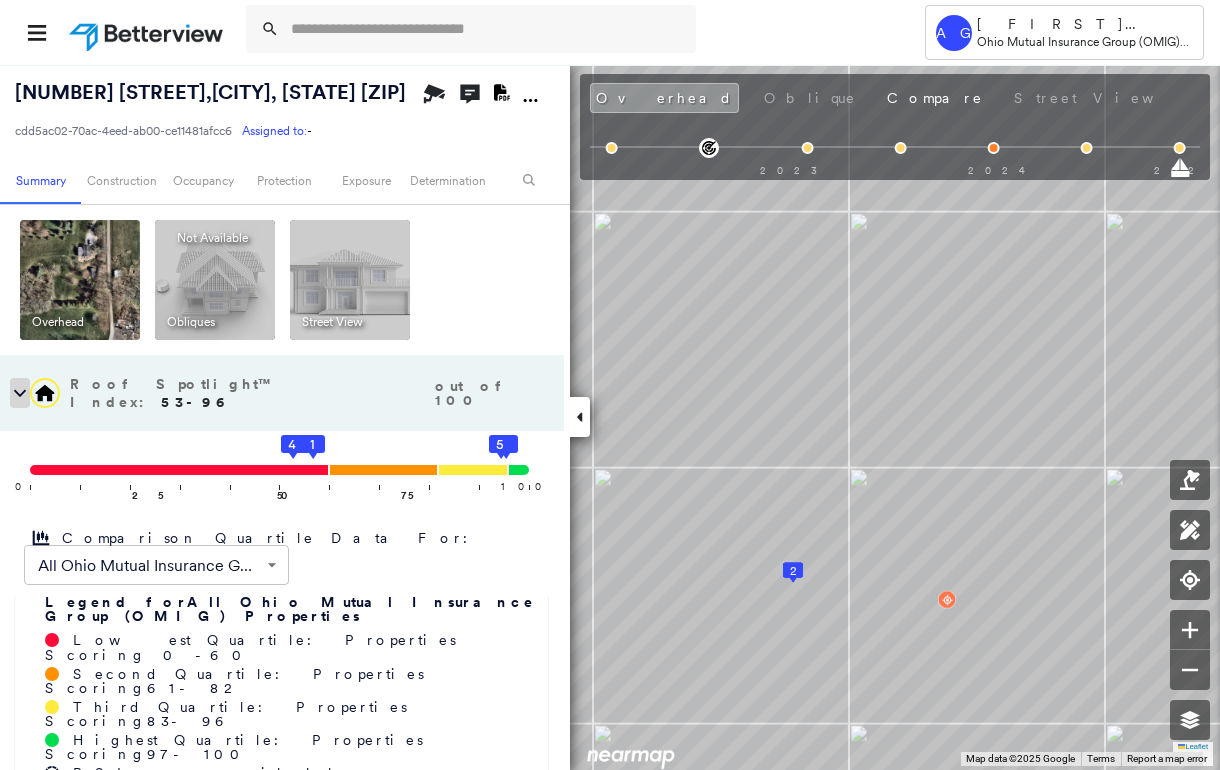 click 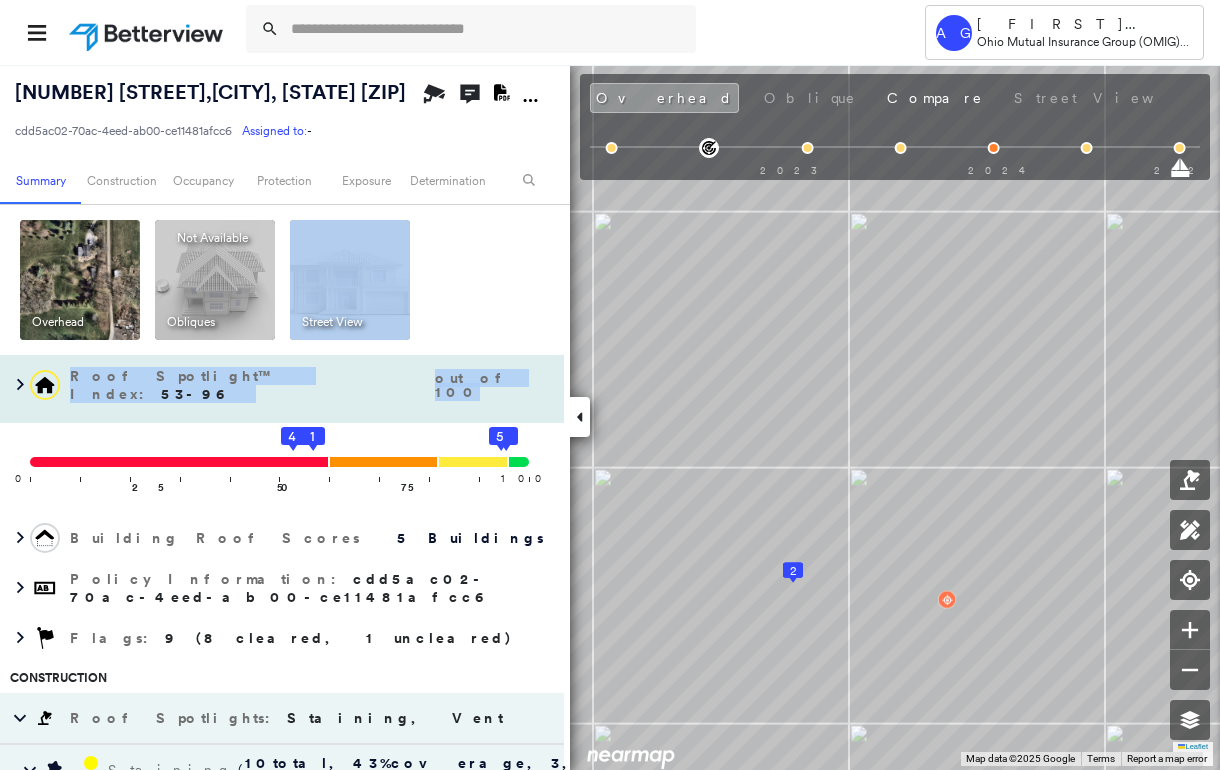 drag, startPoint x: 562, startPoint y: 352, endPoint x: 549, endPoint y: 402, distance: 51.662365 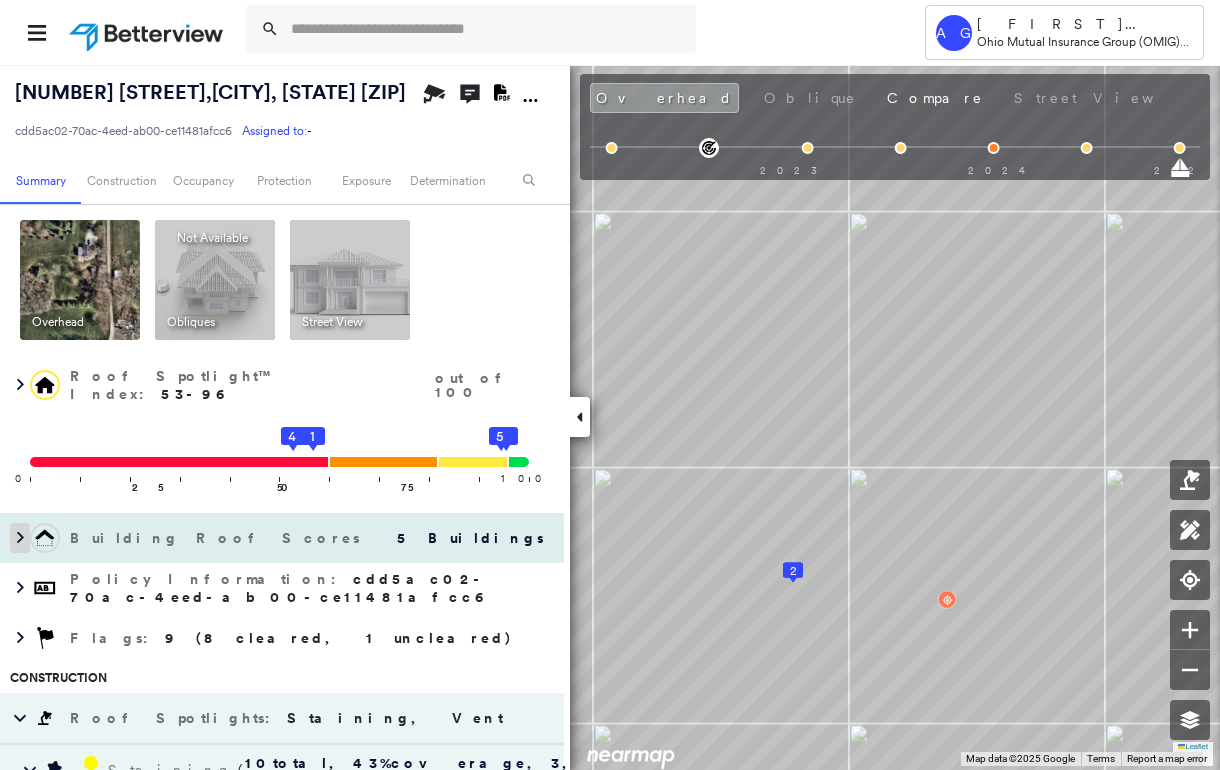 click 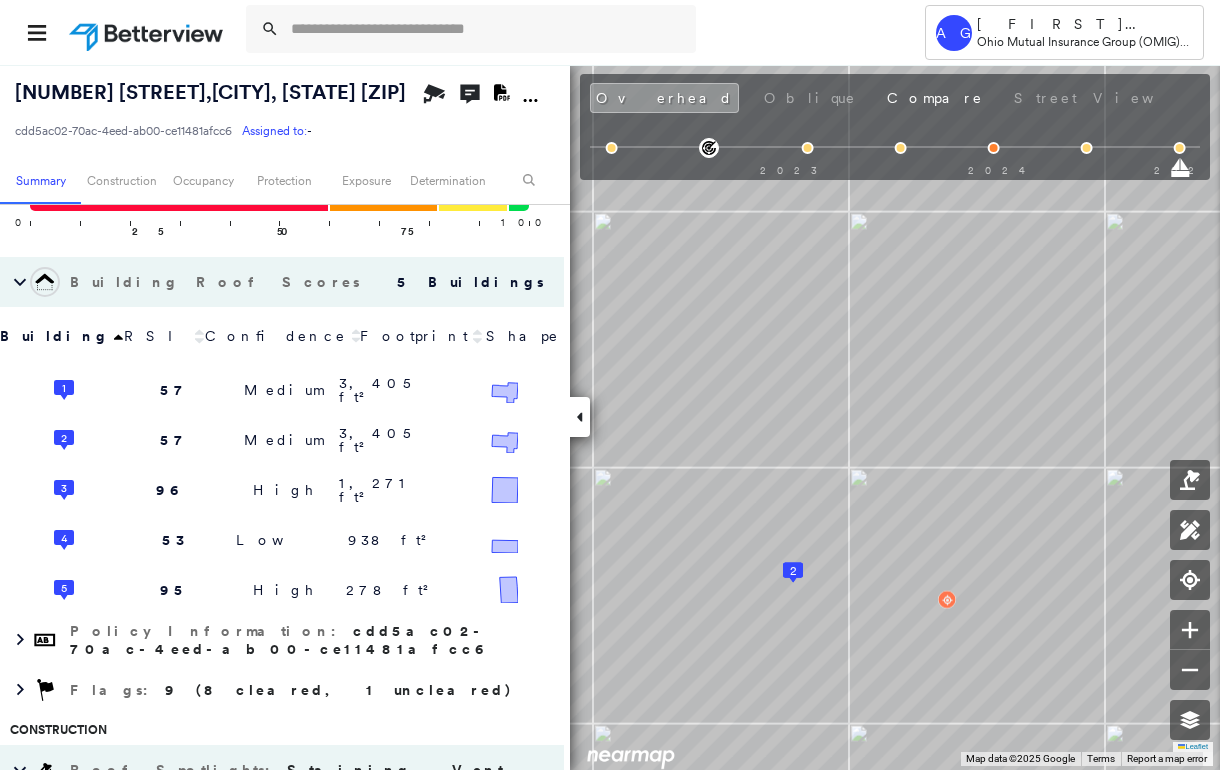 scroll, scrollTop: 266, scrollLeft: 0, axis: vertical 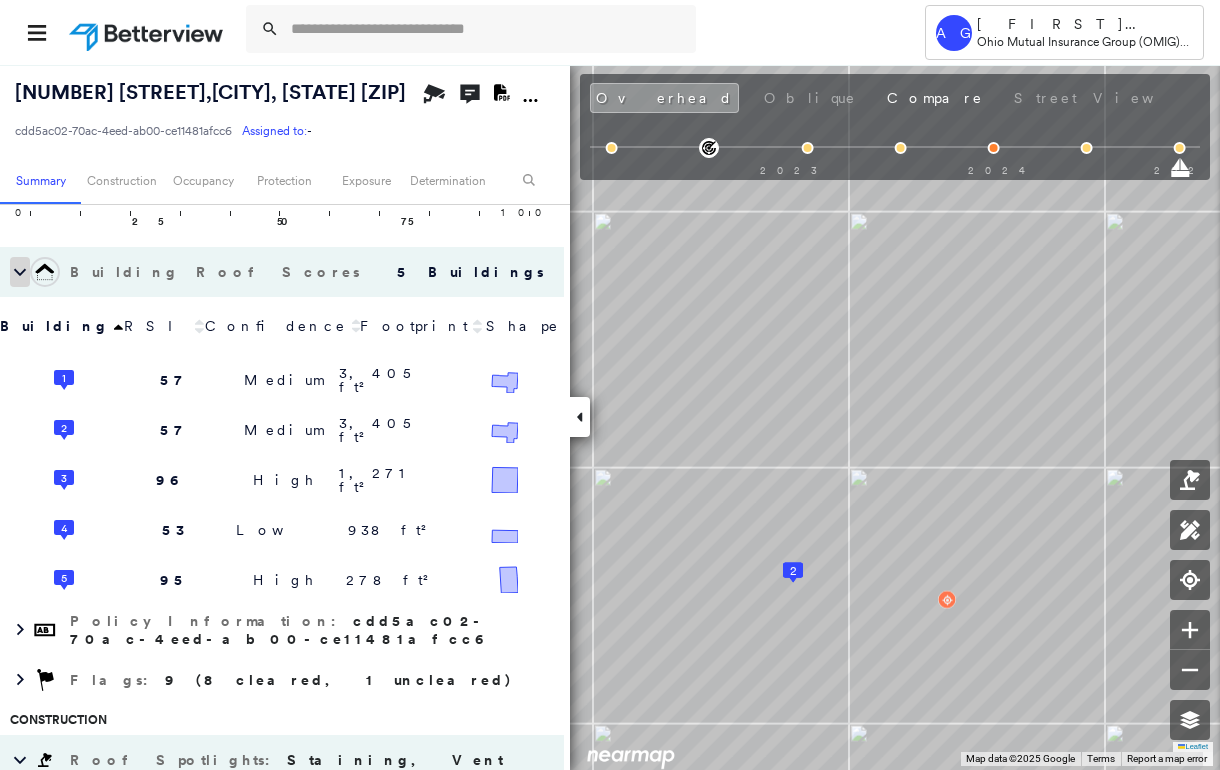click 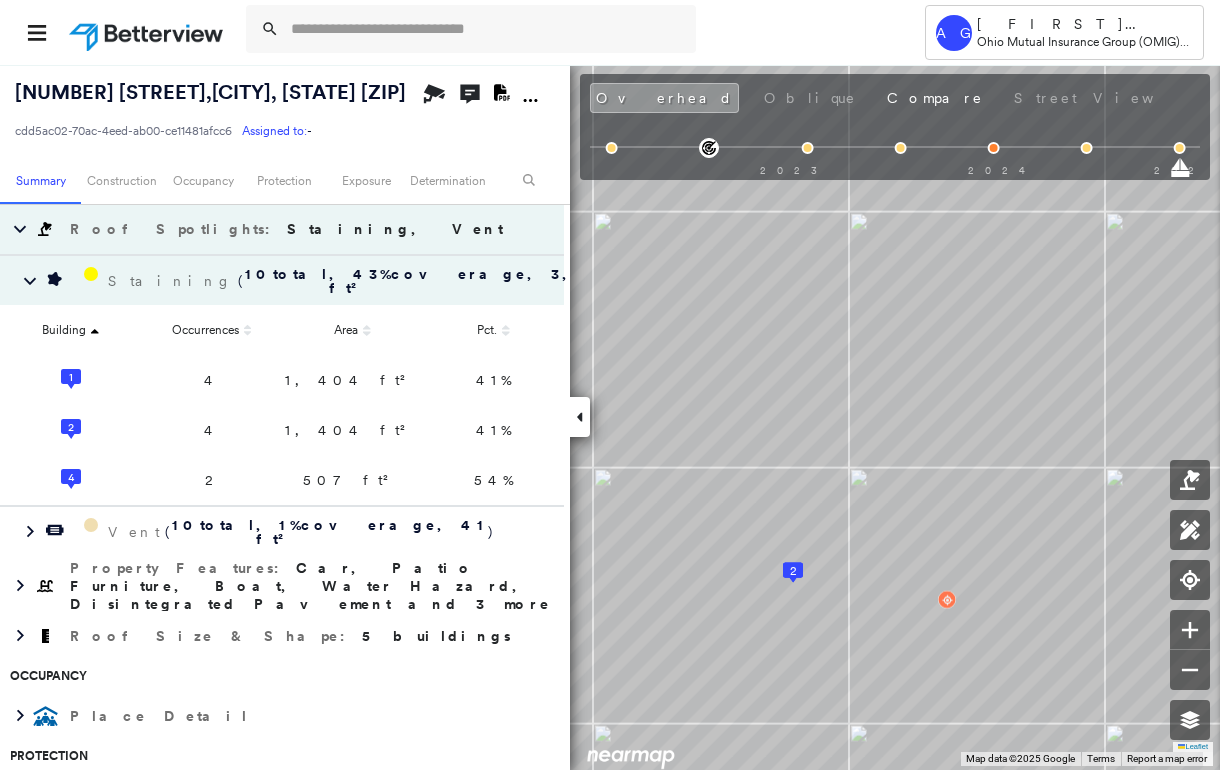 scroll, scrollTop: 533, scrollLeft: 0, axis: vertical 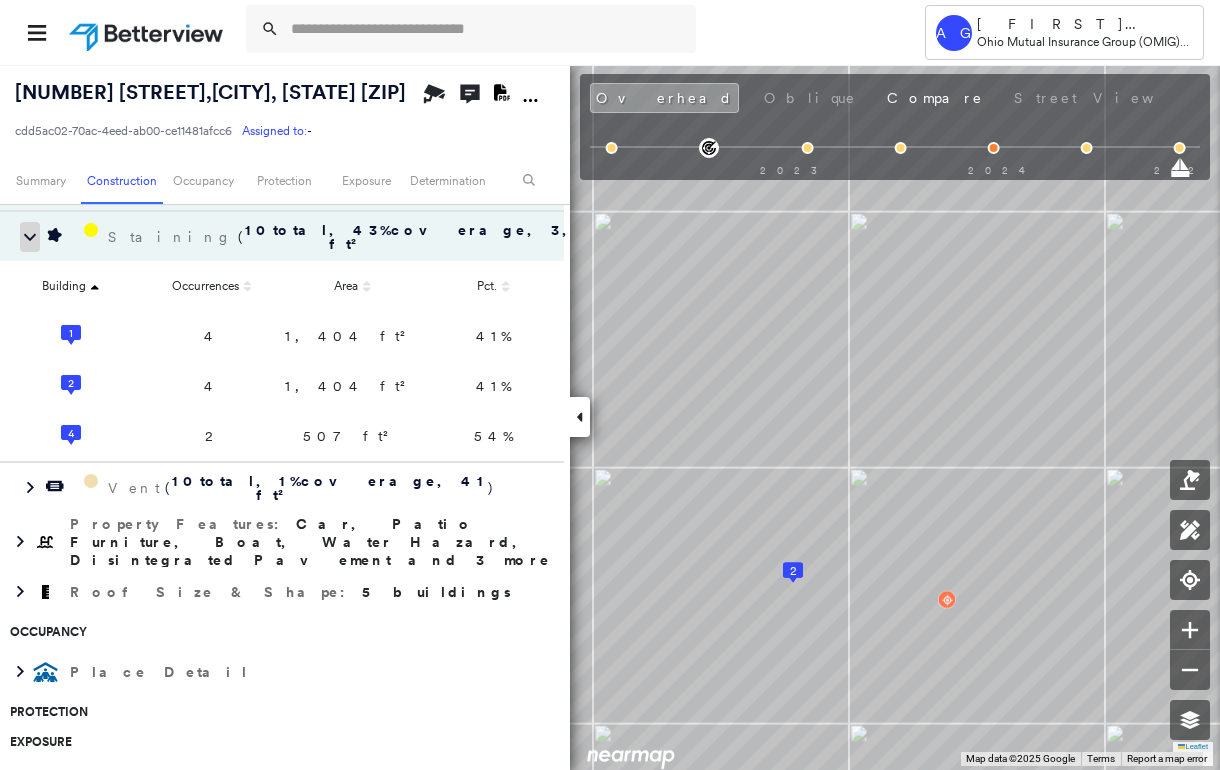 click 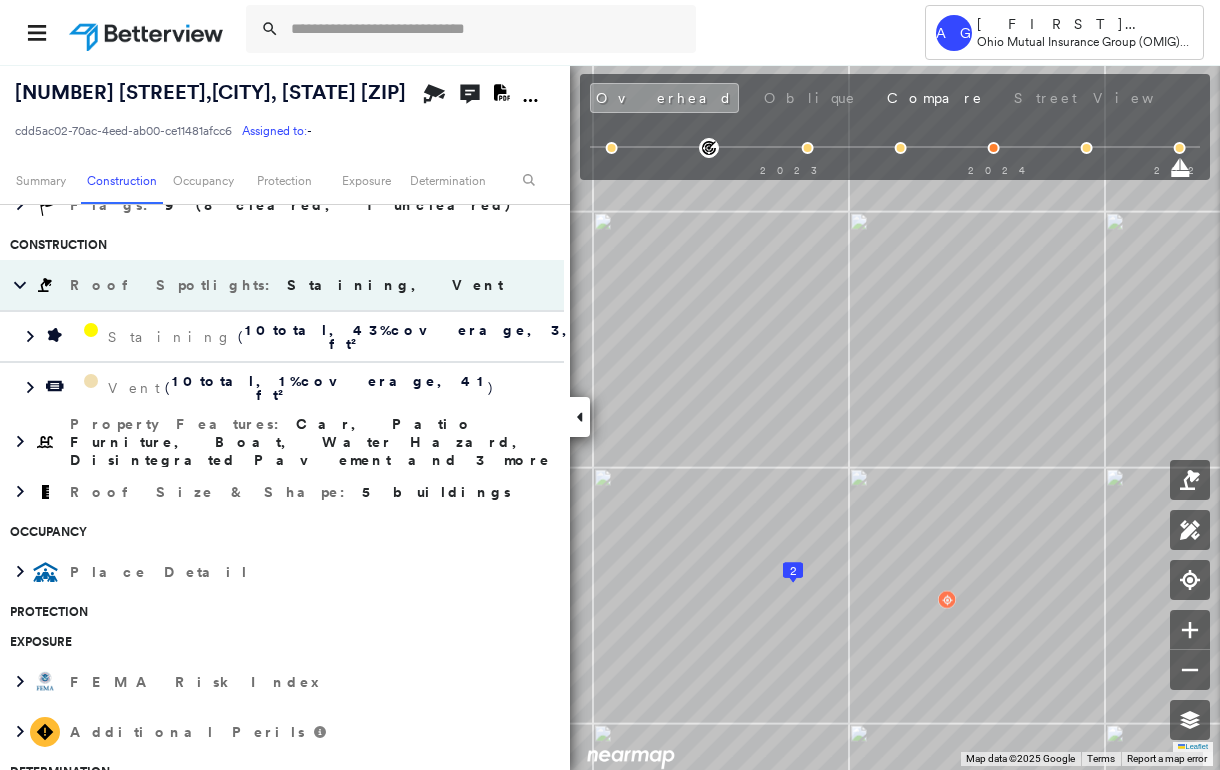 scroll, scrollTop: 400, scrollLeft: 0, axis: vertical 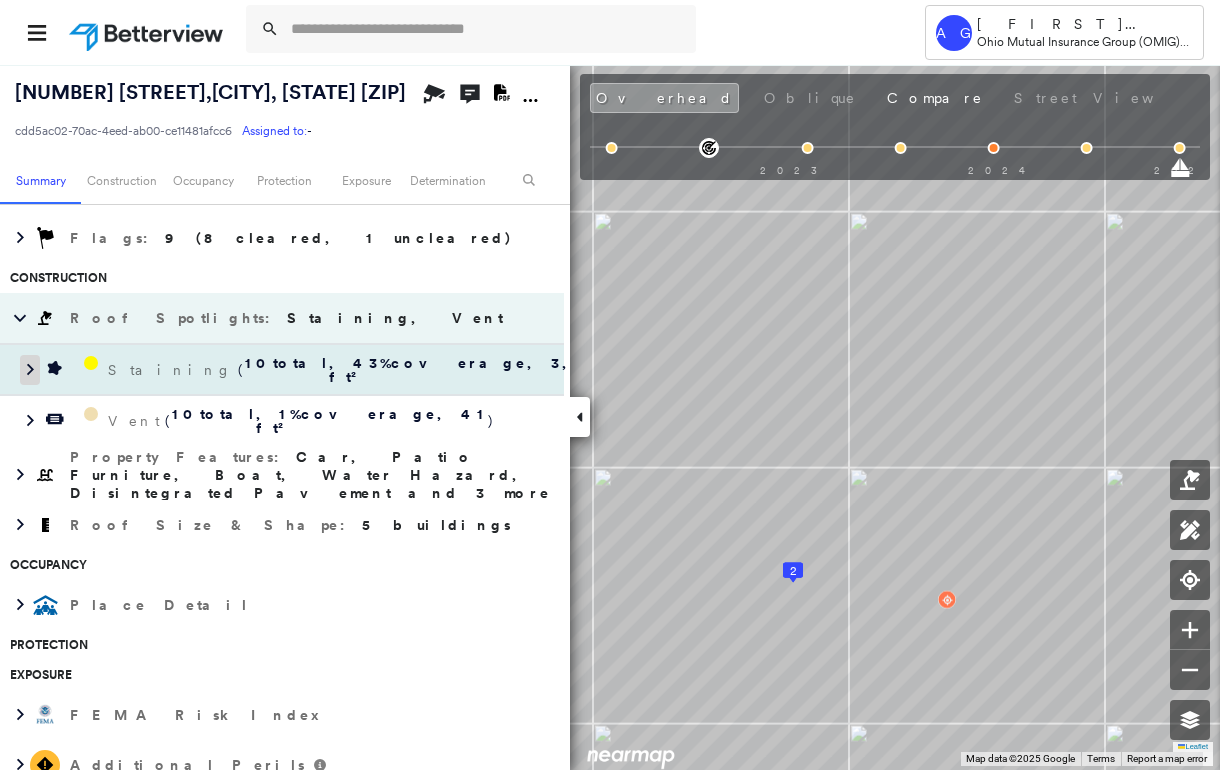 click 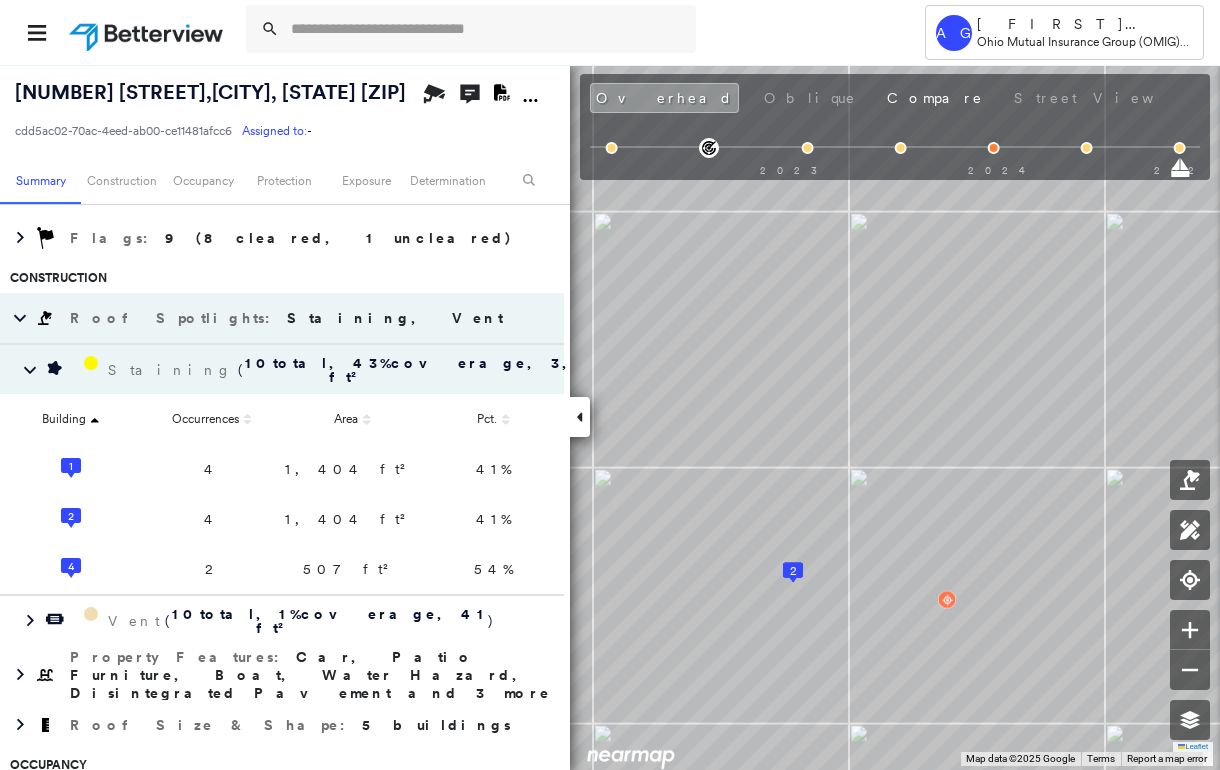 scroll, scrollTop: 477, scrollLeft: 0, axis: vertical 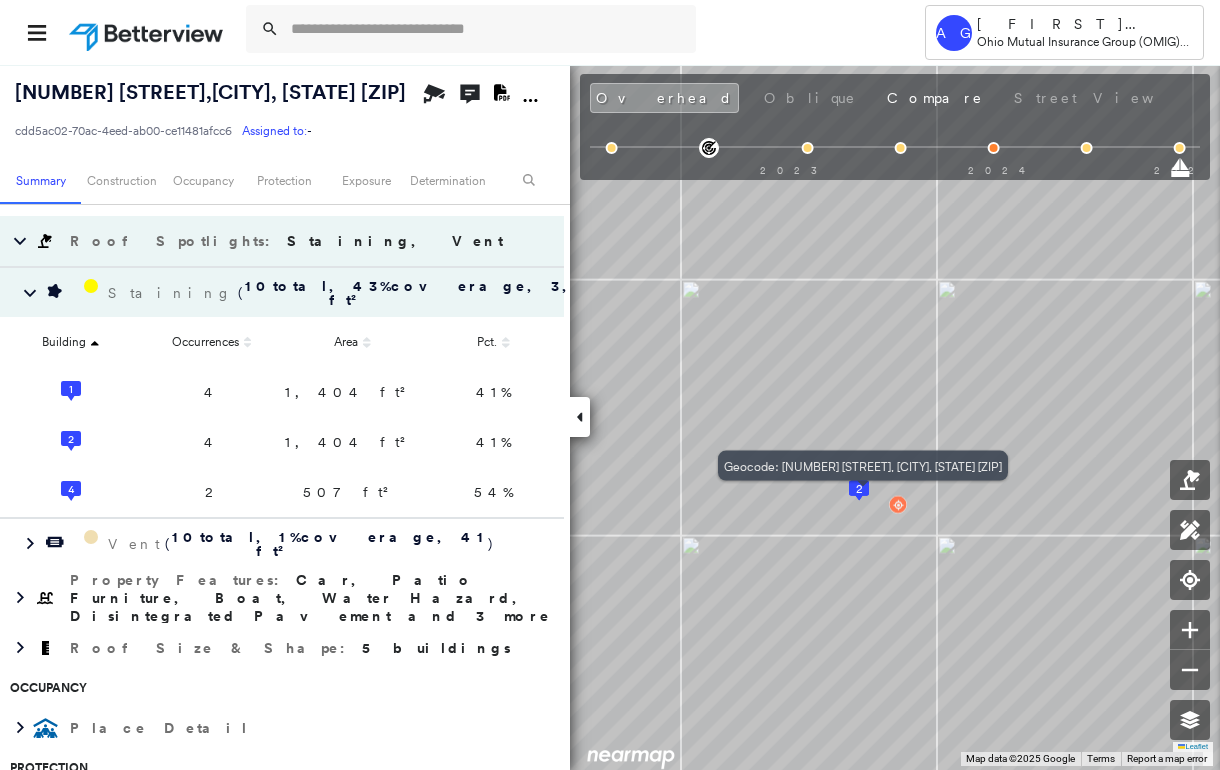 drag, startPoint x: 989, startPoint y: 552, endPoint x: 900, endPoint y: 506, distance: 100.18483 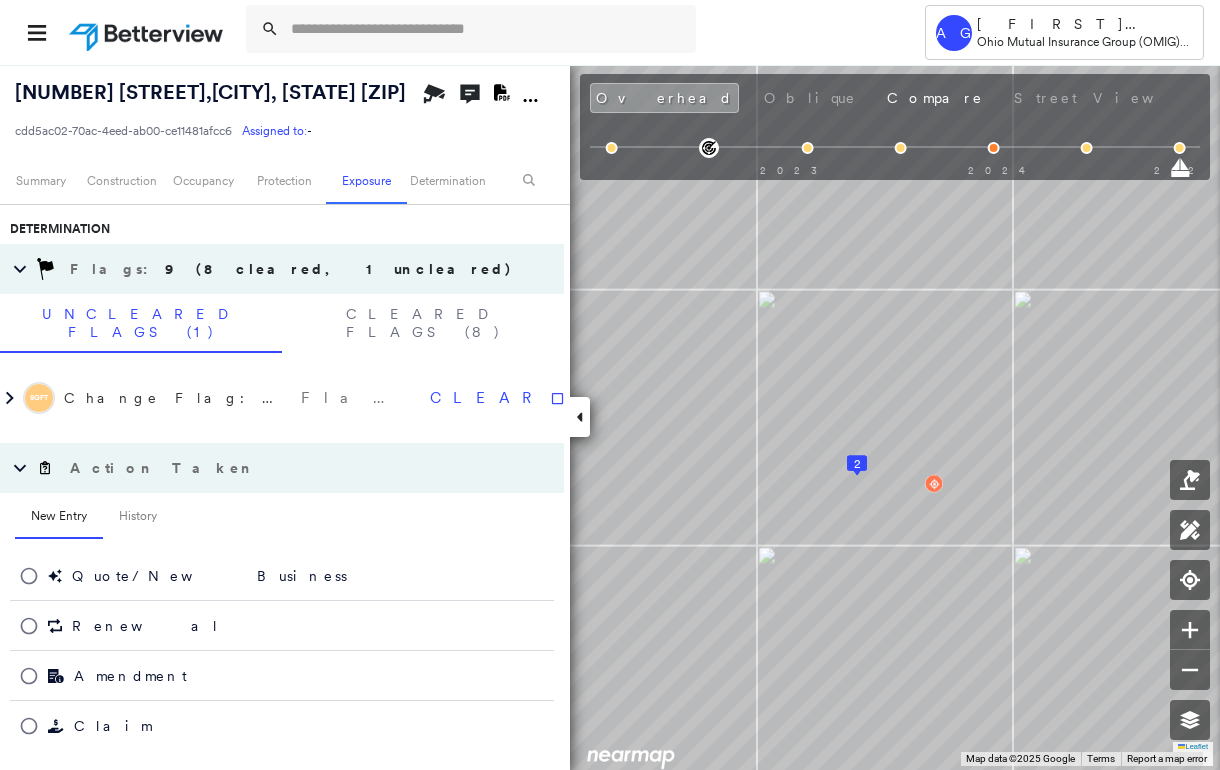 scroll, scrollTop: 1042, scrollLeft: 0, axis: vertical 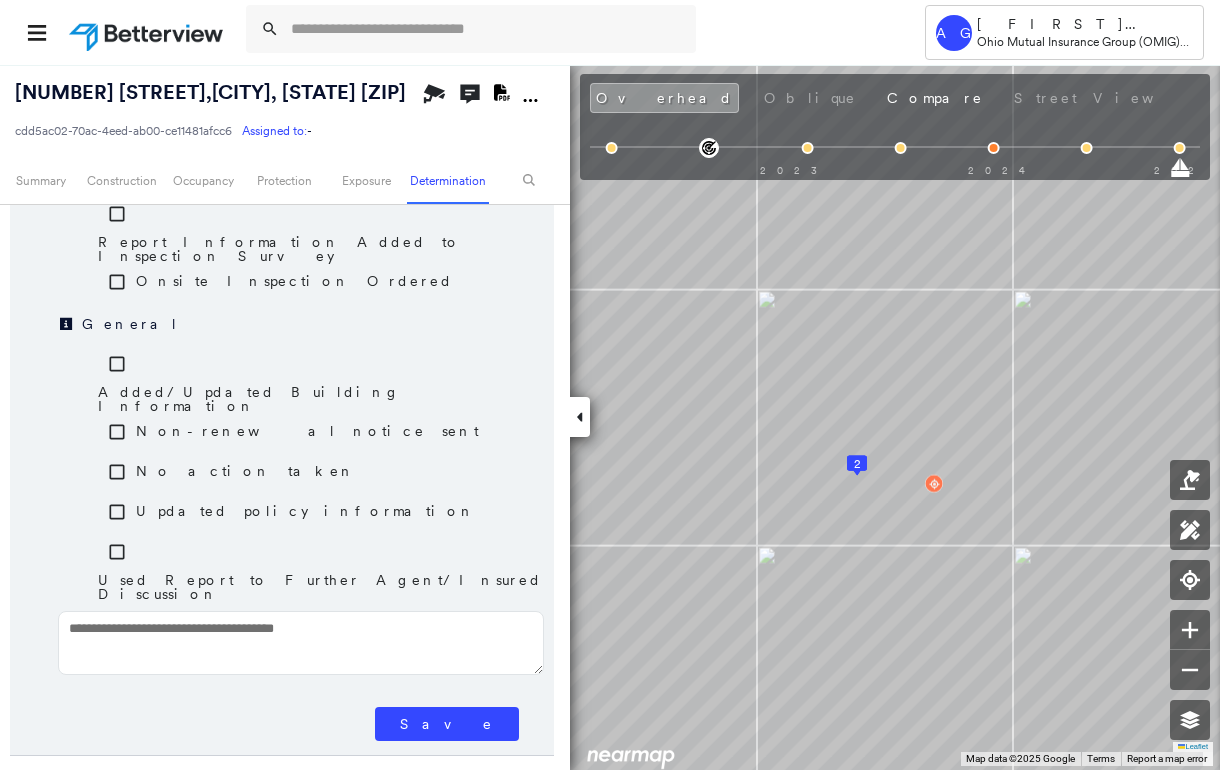 click on "Save" at bounding box center [447, 724] 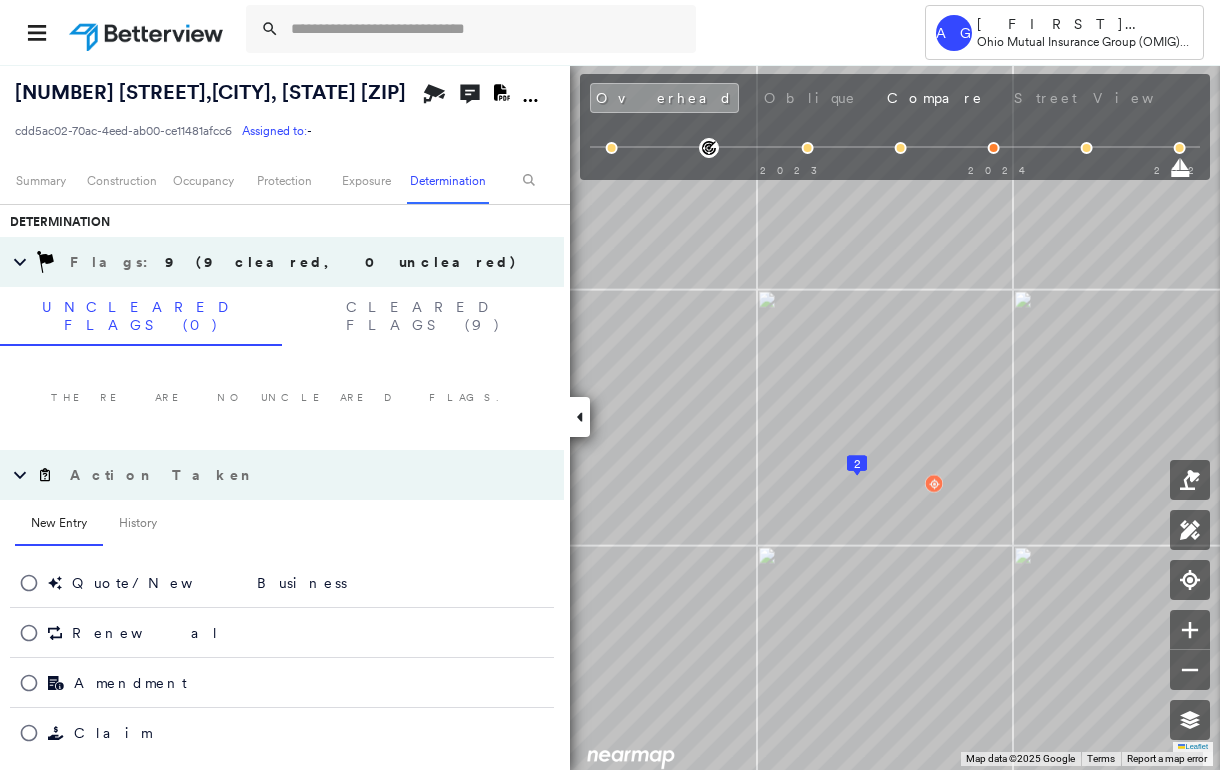 scroll, scrollTop: 1177, scrollLeft: 0, axis: vertical 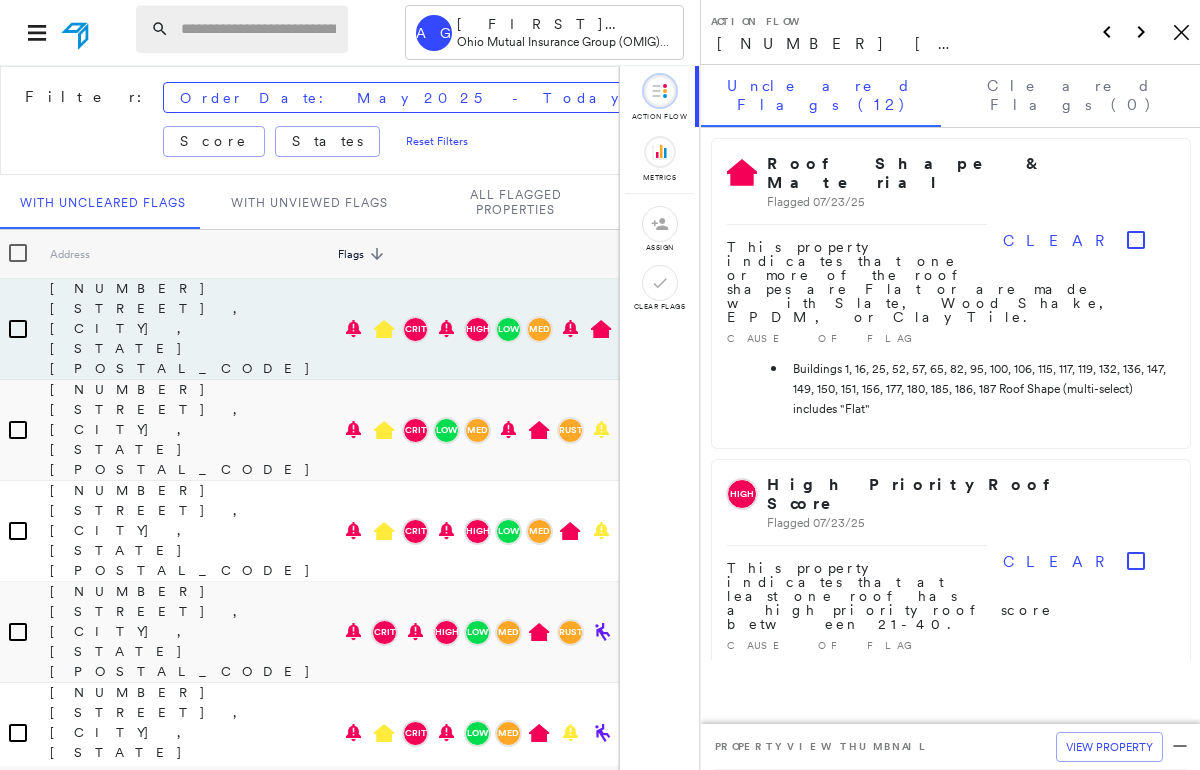 click at bounding box center [258, 29] 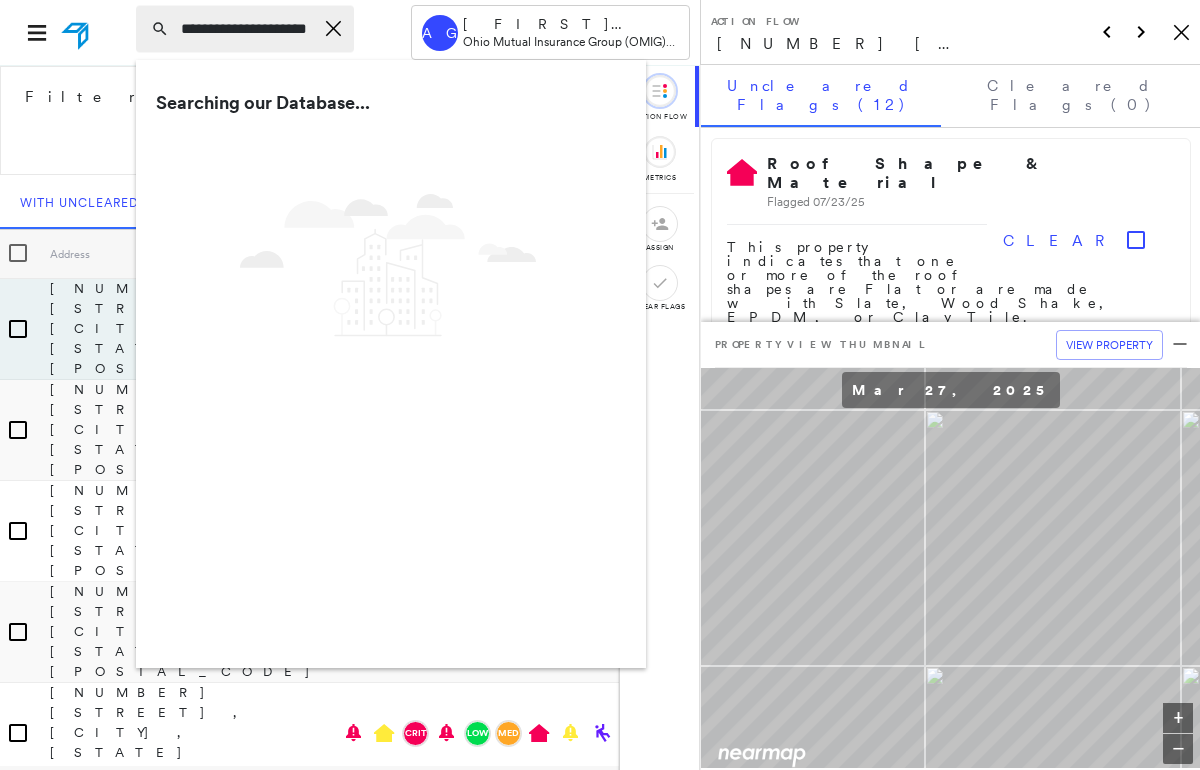 scroll, scrollTop: 0, scrollLeft: 11, axis: horizontal 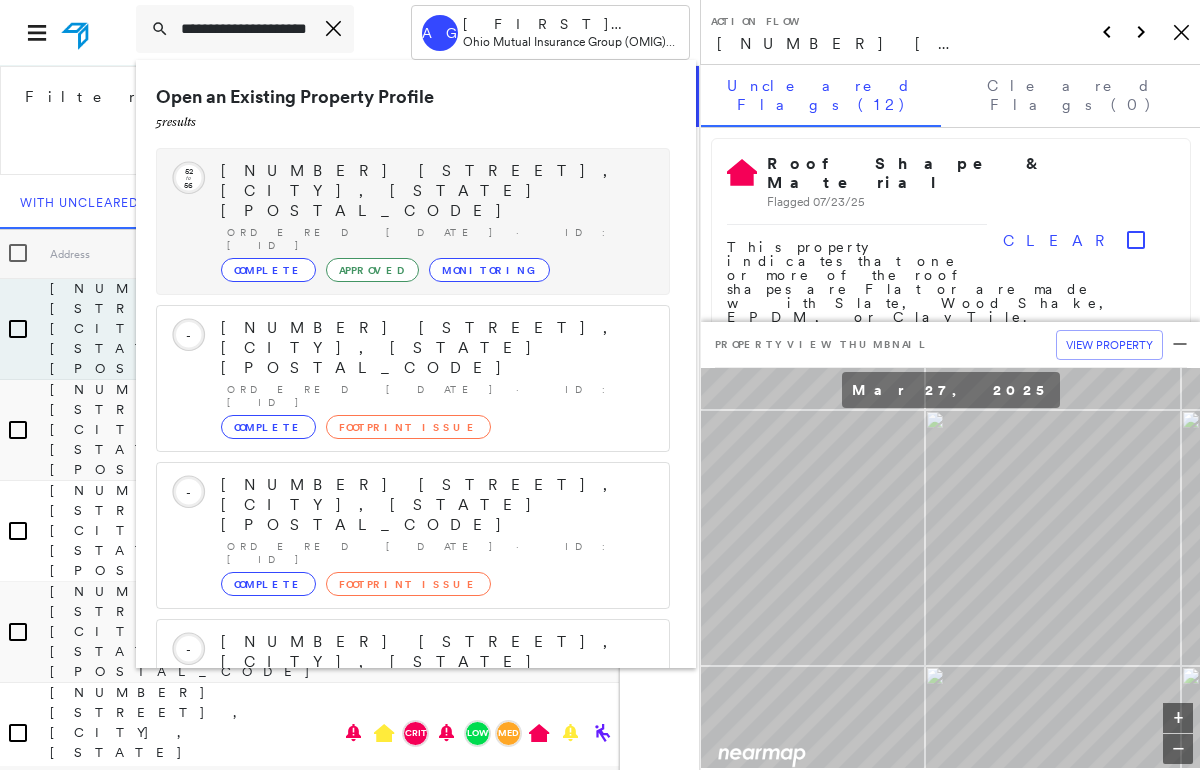 type on "**********" 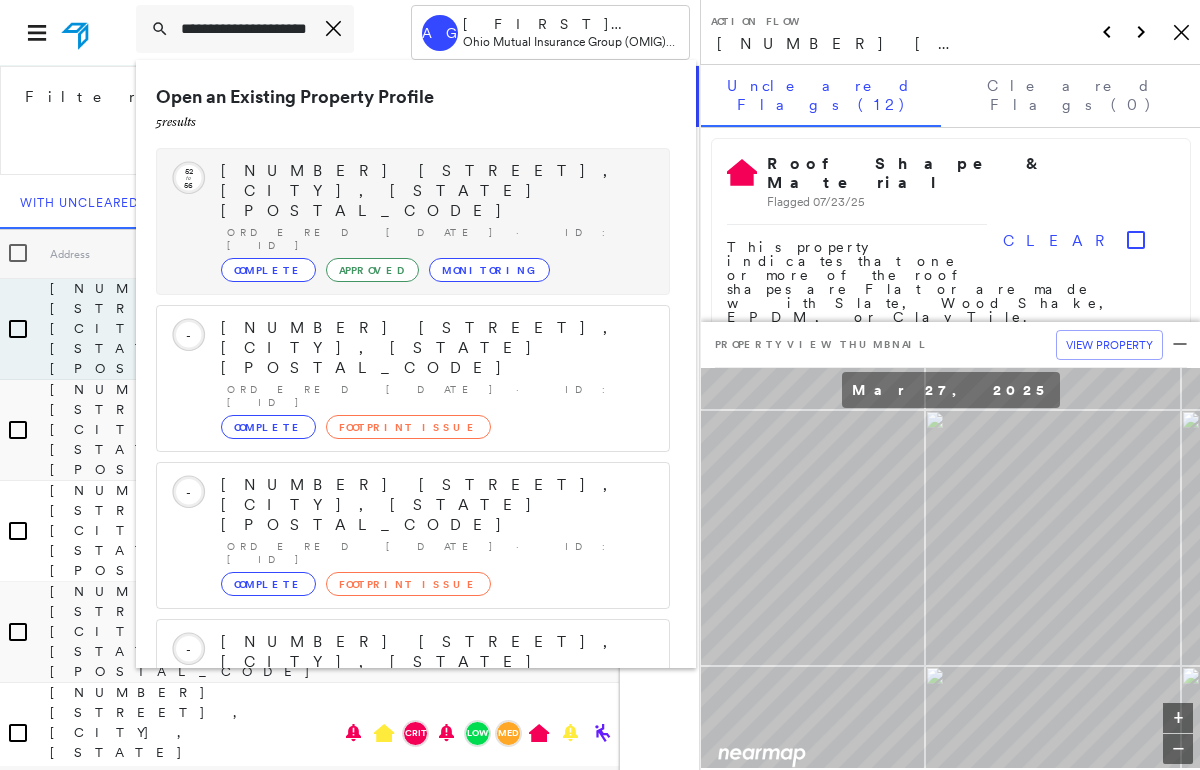 click on "[NUMBER] [STREET], [CITY], [STATE] [POSTAL_CODE]" at bounding box center [435, 191] 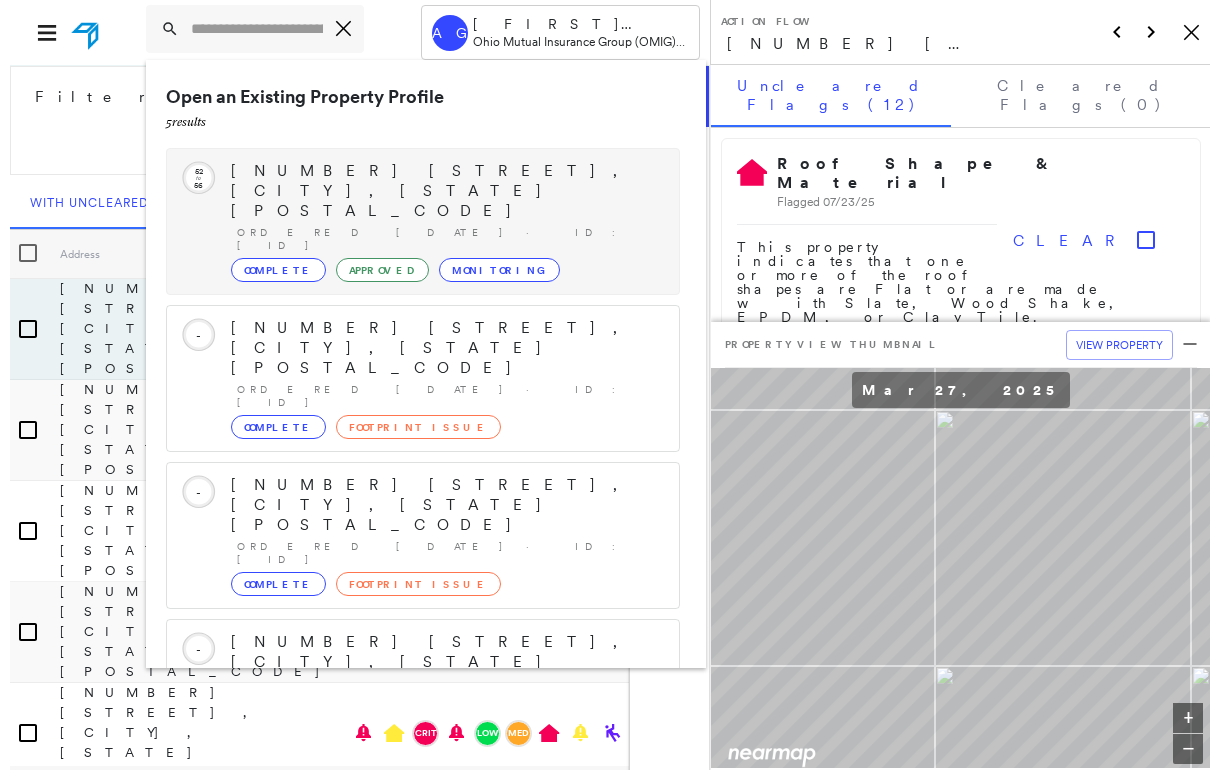 scroll, scrollTop: 0, scrollLeft: 0, axis: both 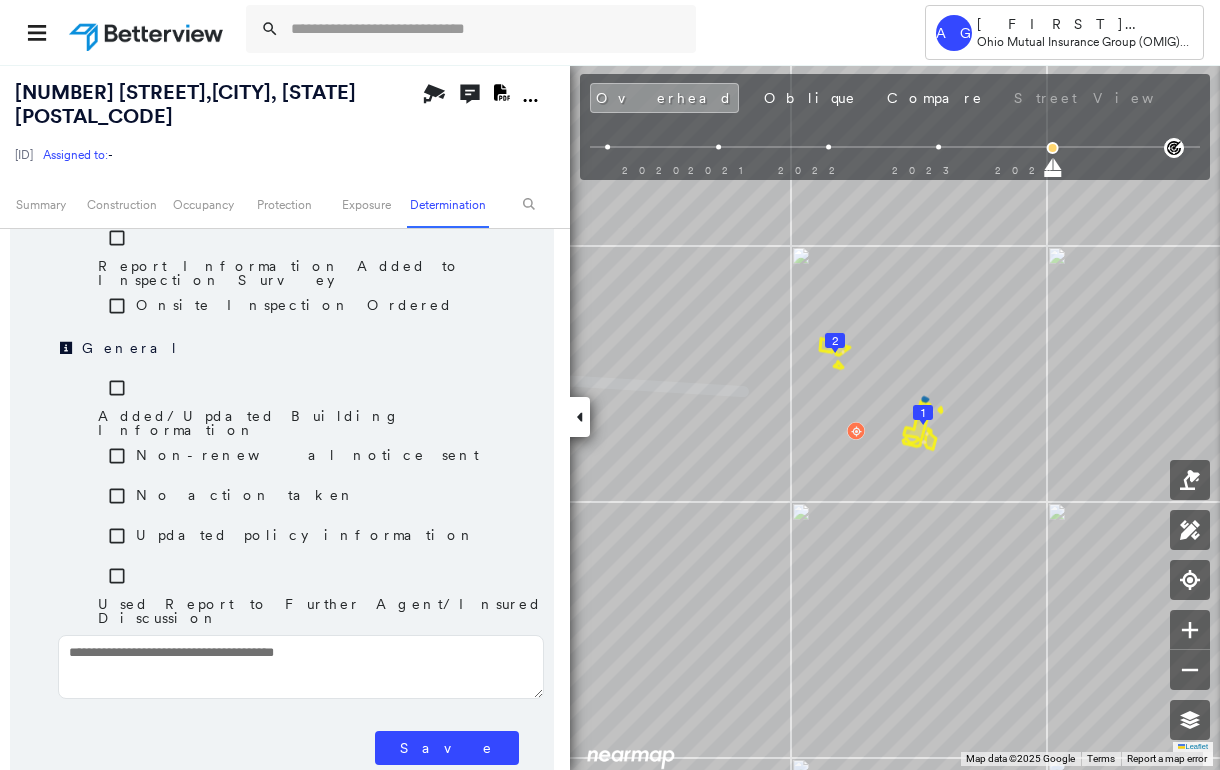 click on "Save" at bounding box center (447, 748) 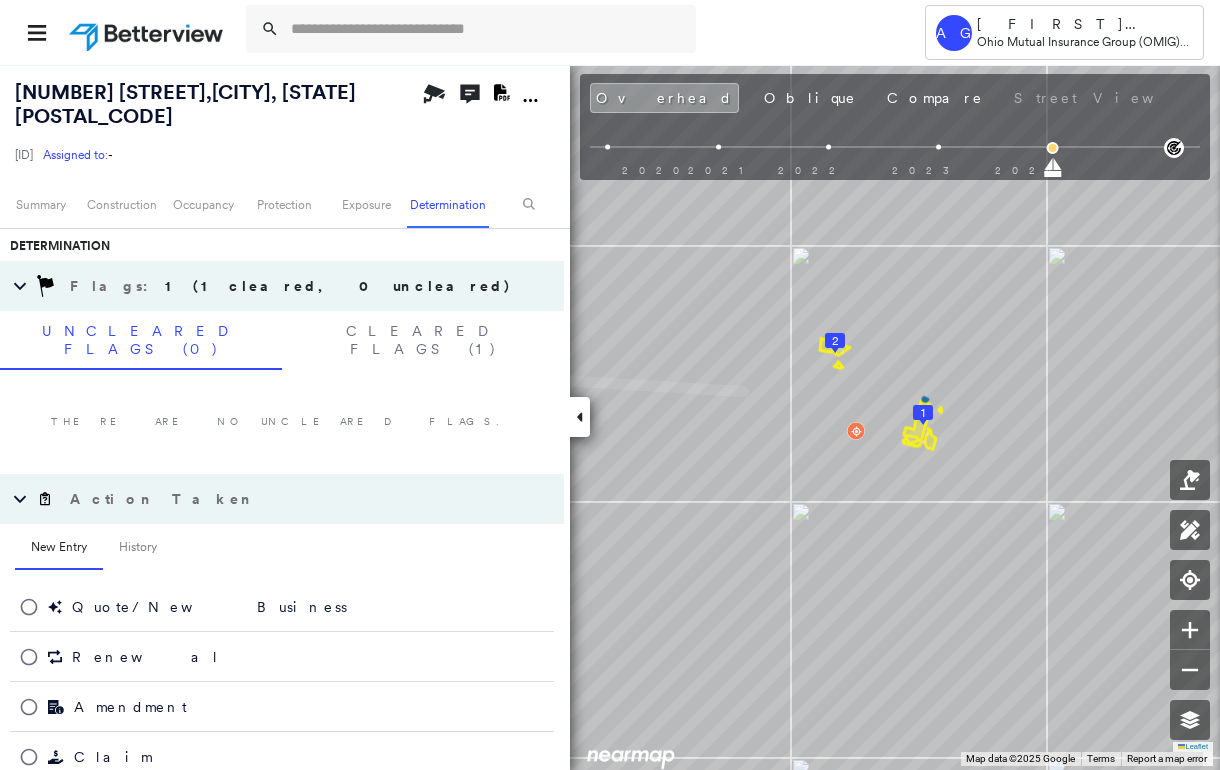 scroll, scrollTop: 870, scrollLeft: 0, axis: vertical 